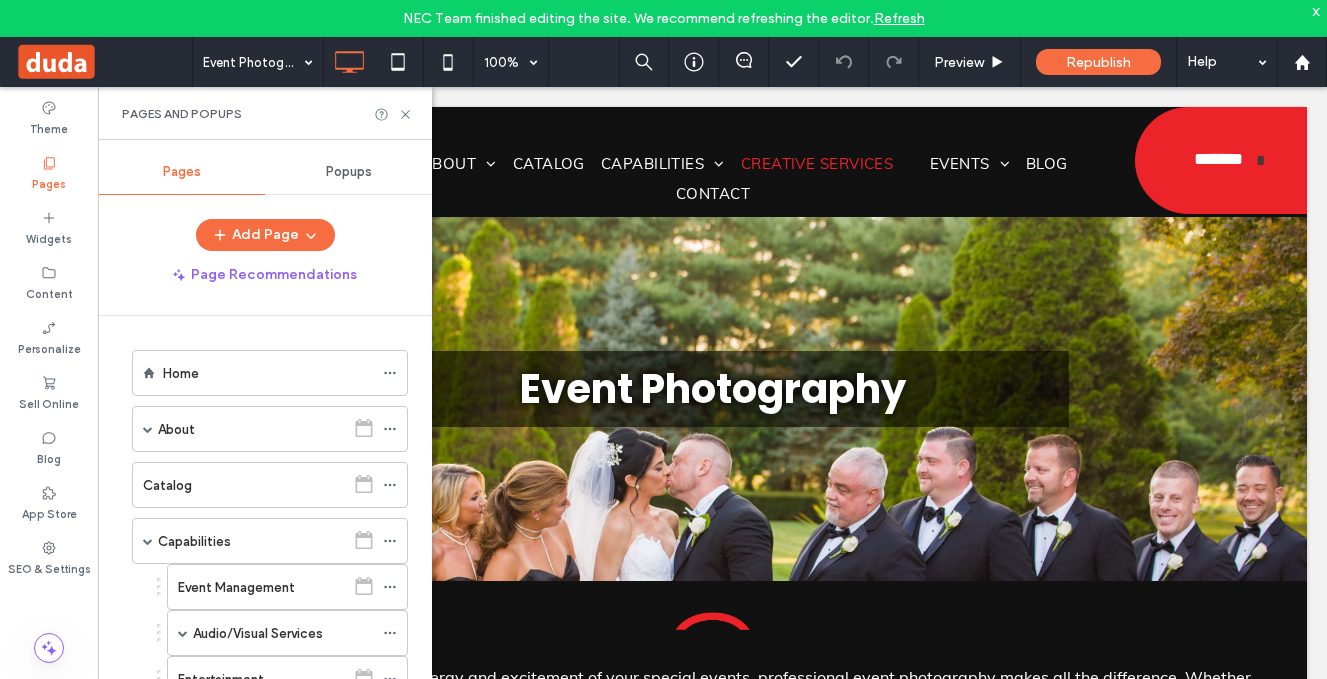 scroll, scrollTop: 0, scrollLeft: 0, axis: both 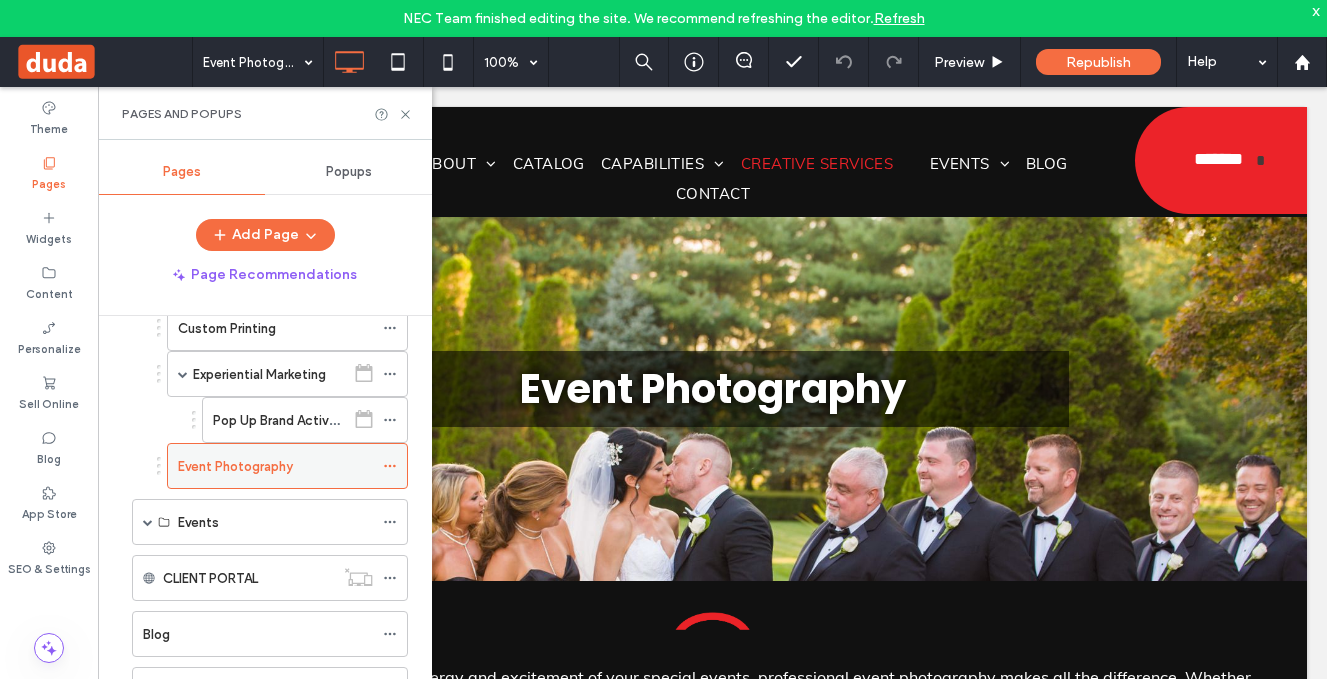 click 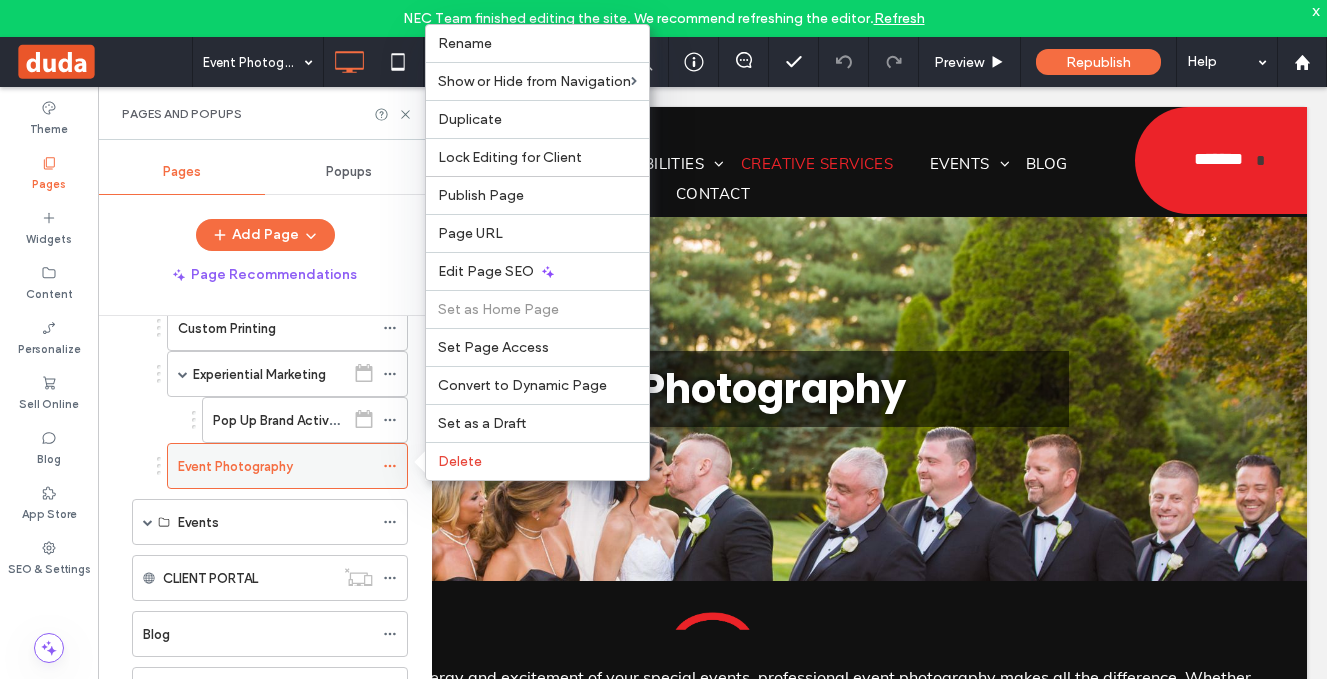 click 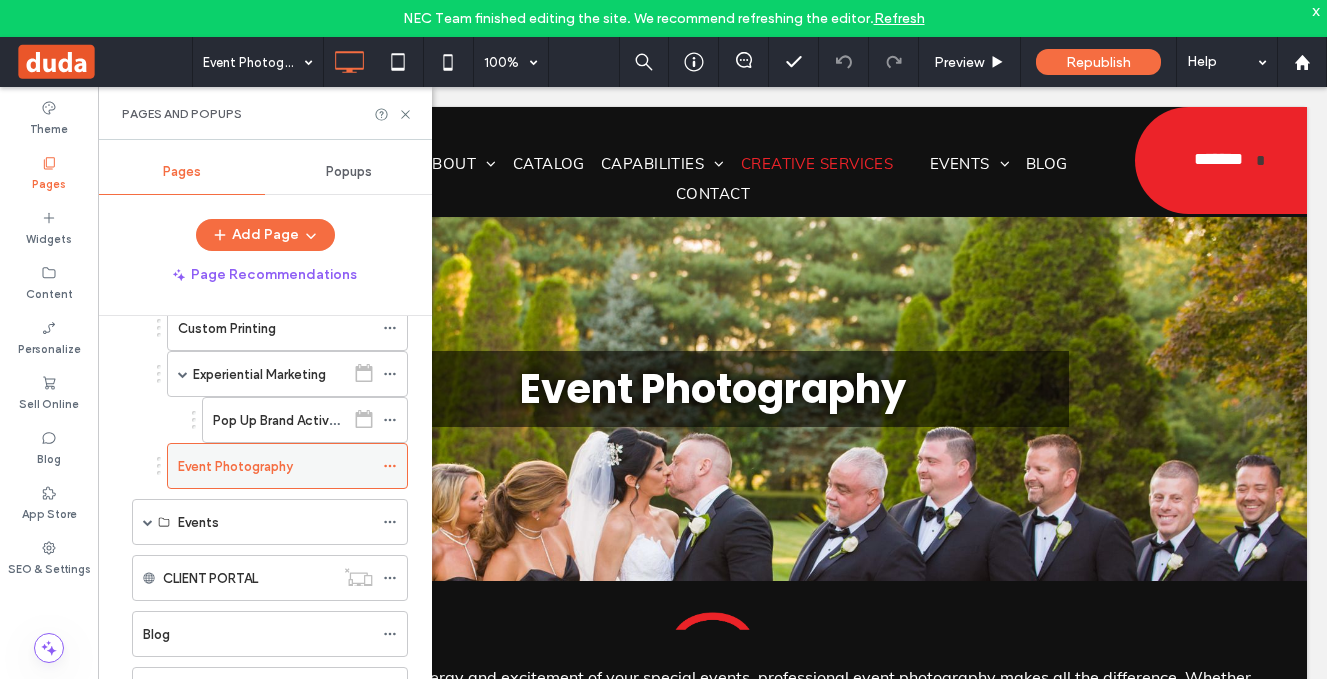 click 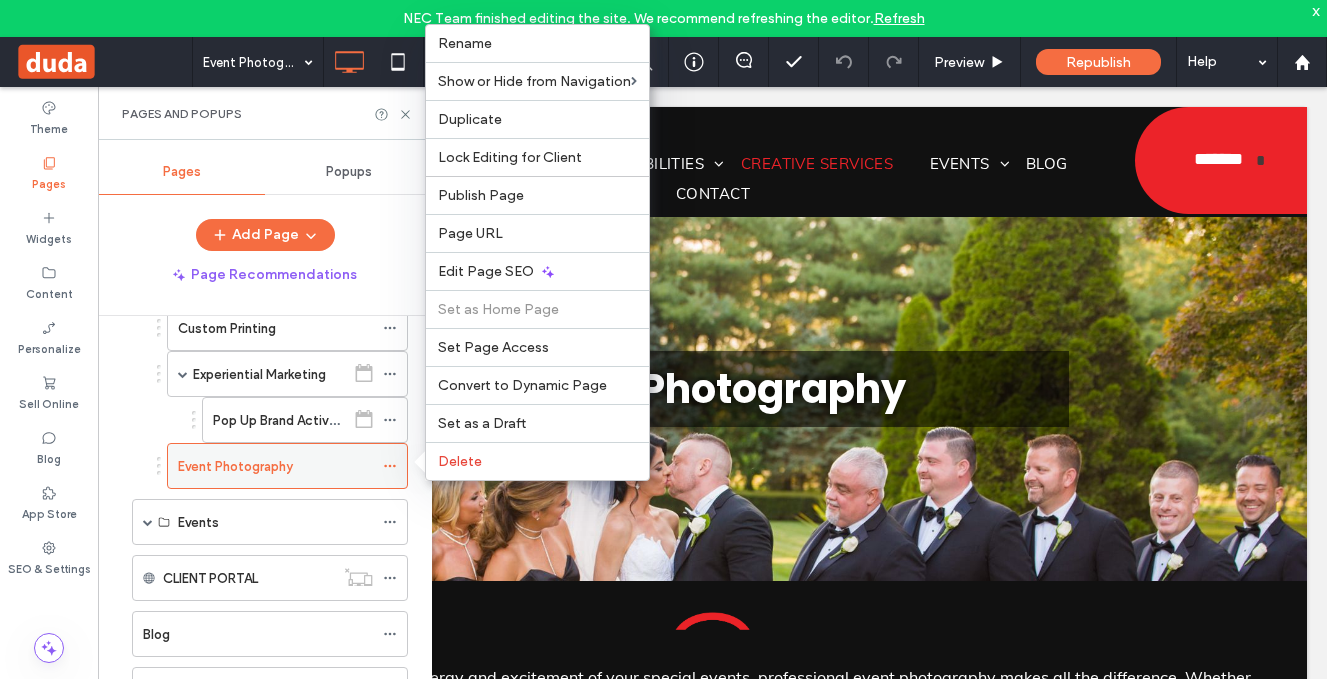 click 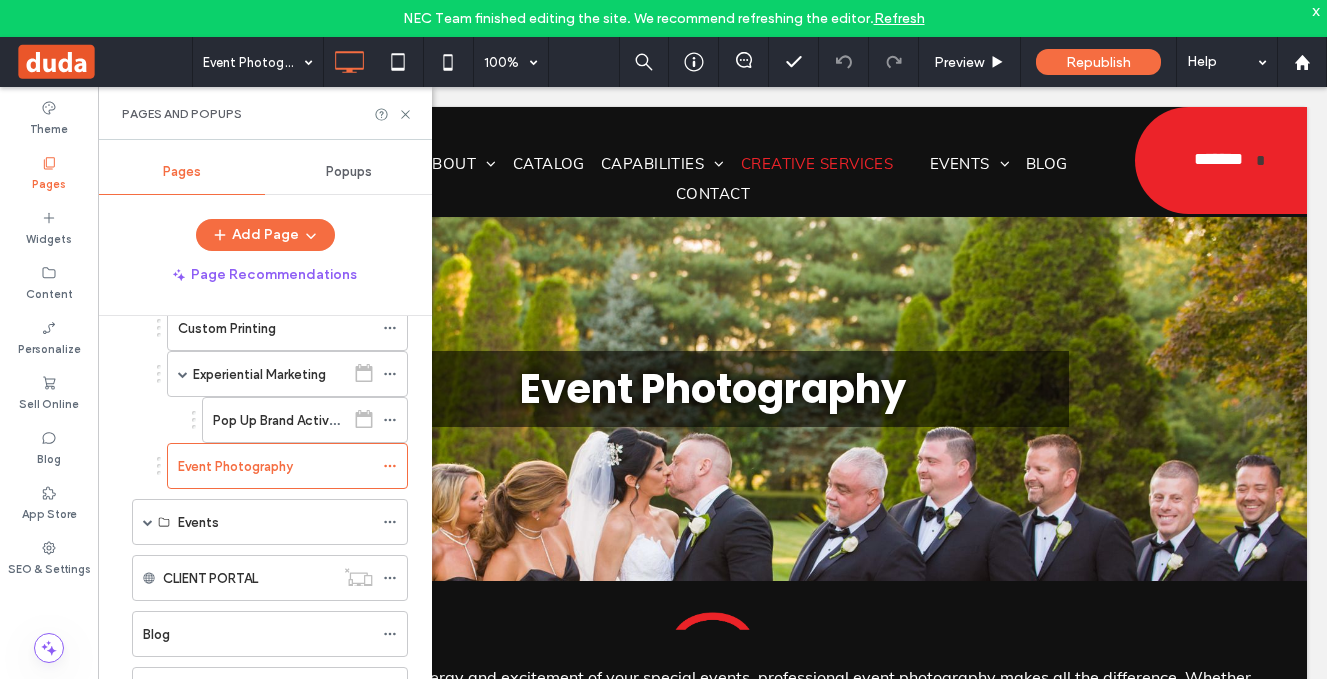 click on "Refresh" at bounding box center (899, 18) 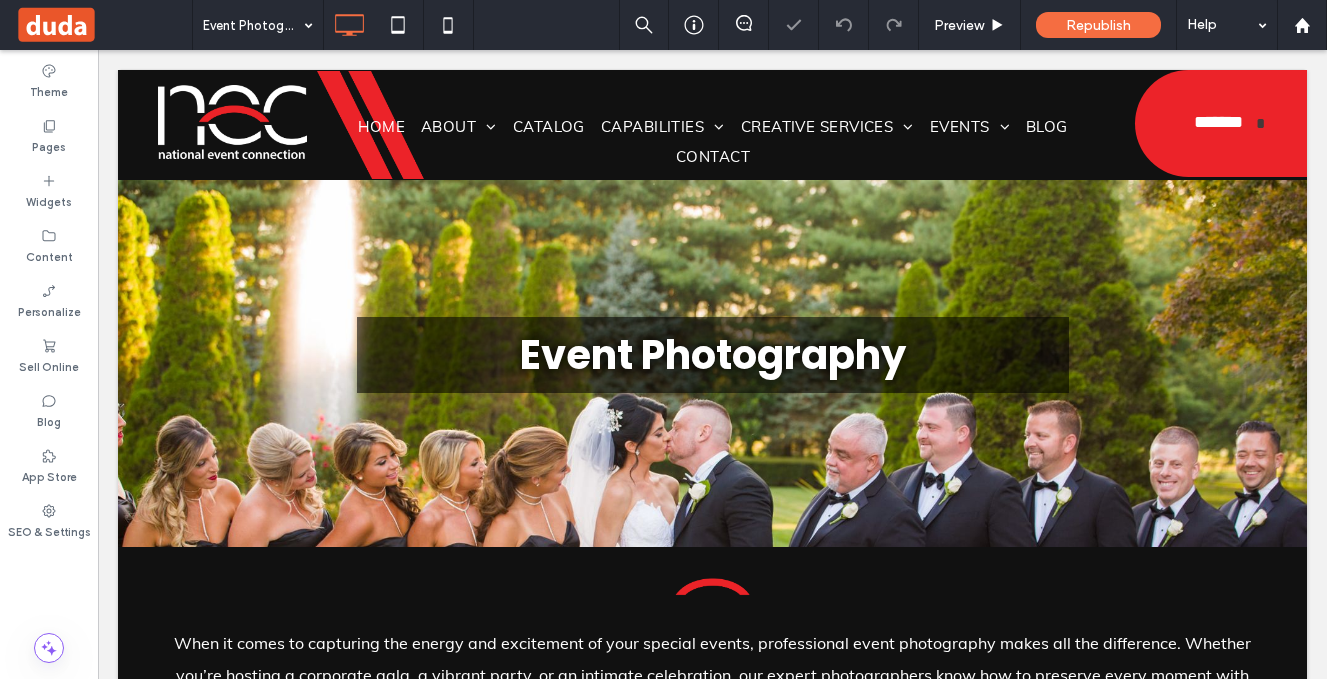 scroll, scrollTop: 0, scrollLeft: 0, axis: both 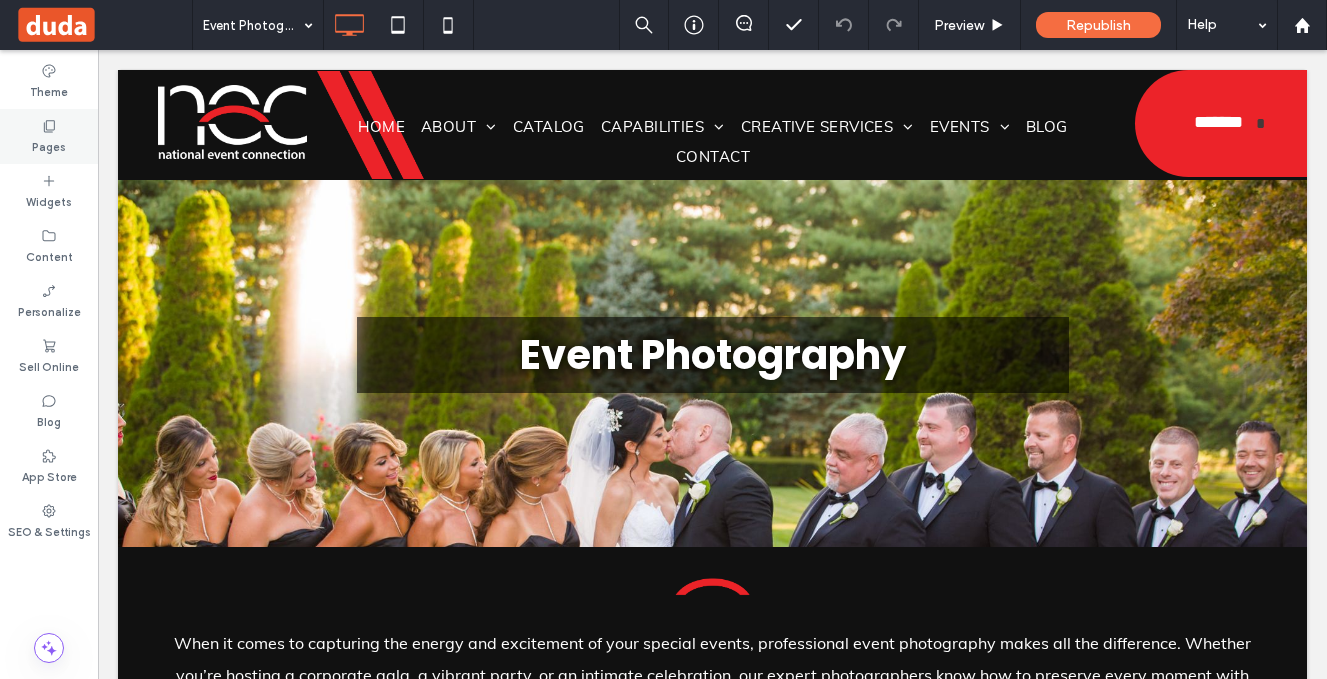 click on "Pages" at bounding box center [49, 145] 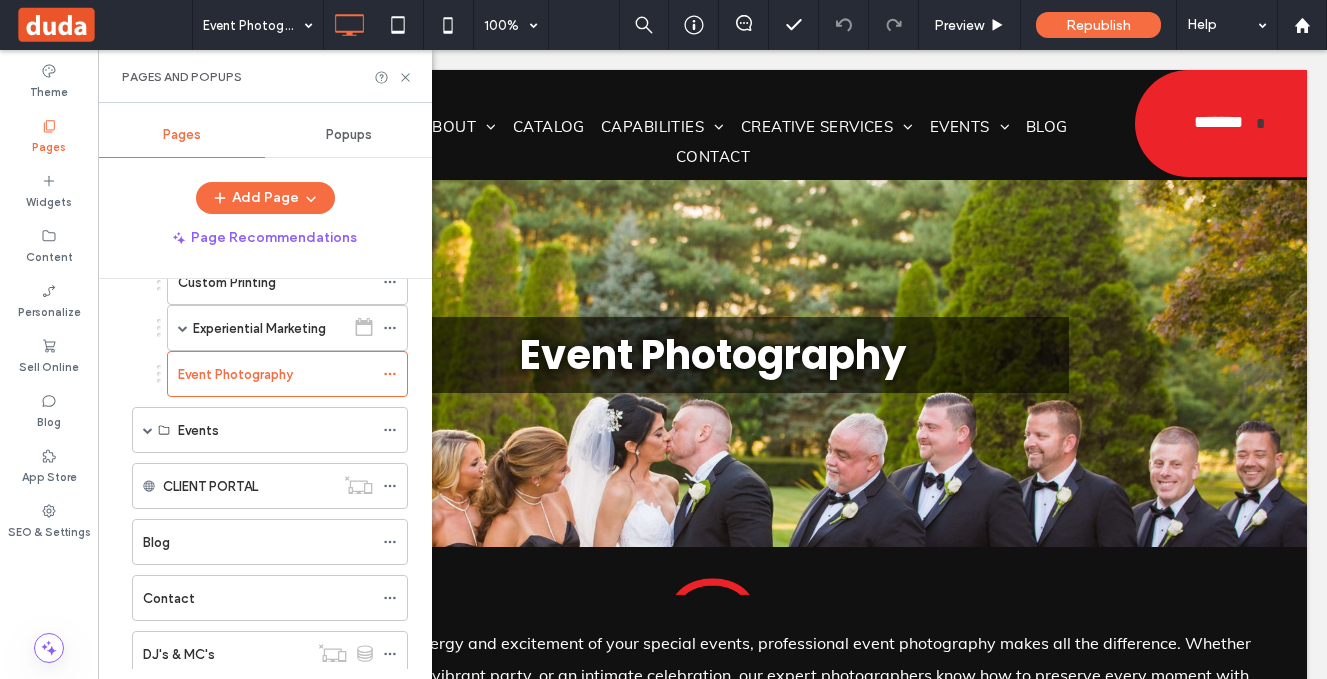 scroll, scrollTop: 419, scrollLeft: 0, axis: vertical 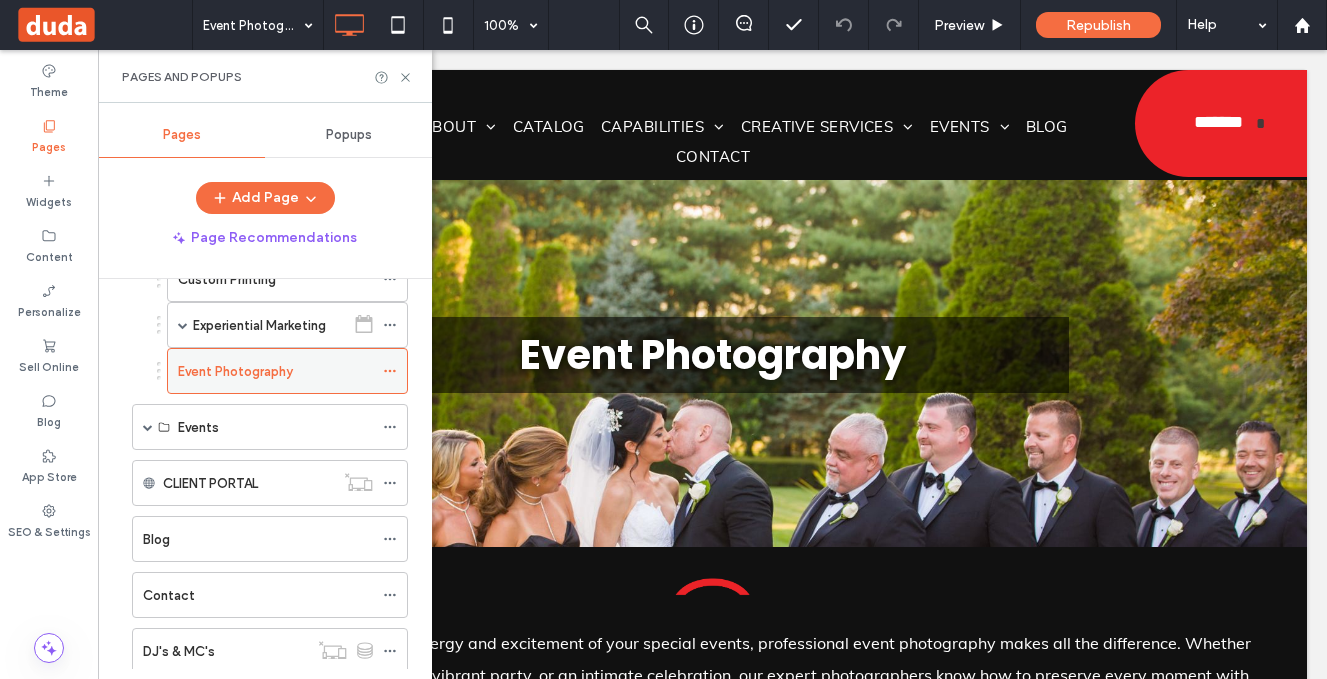 click on "Event Photography" at bounding box center [287, 371] 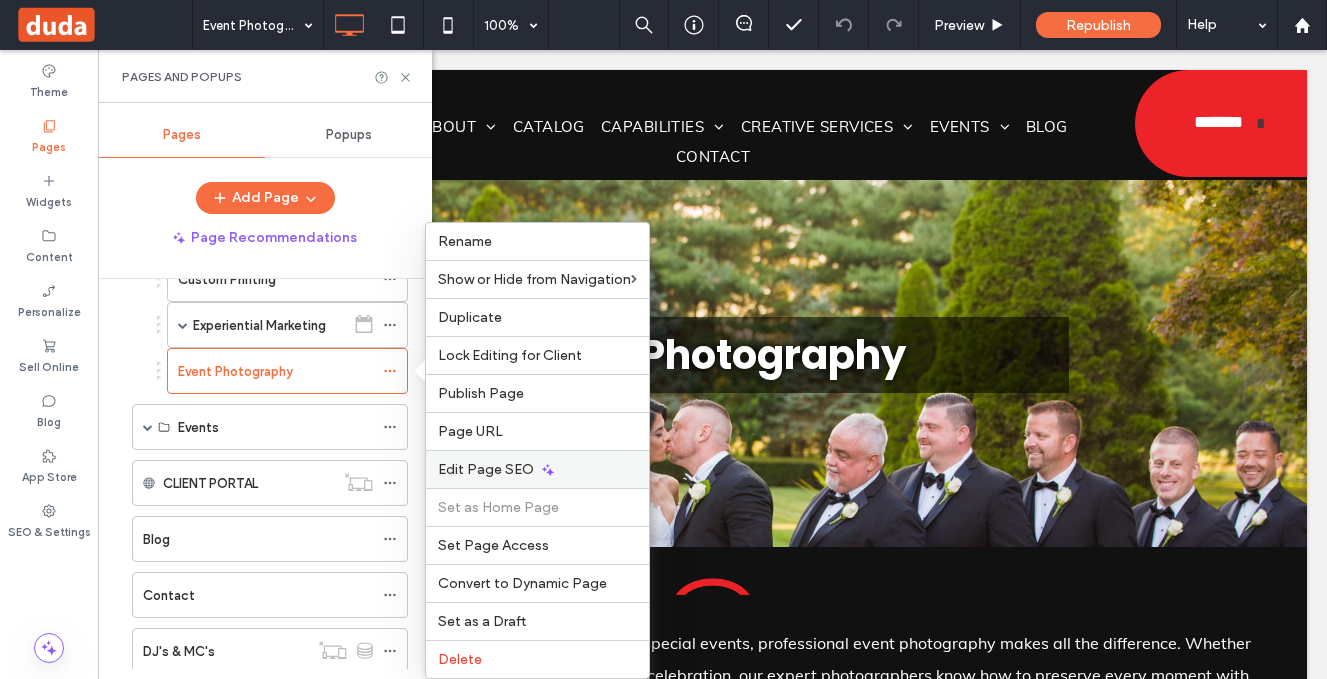 click on "Edit Page SEO" at bounding box center (486, 469) 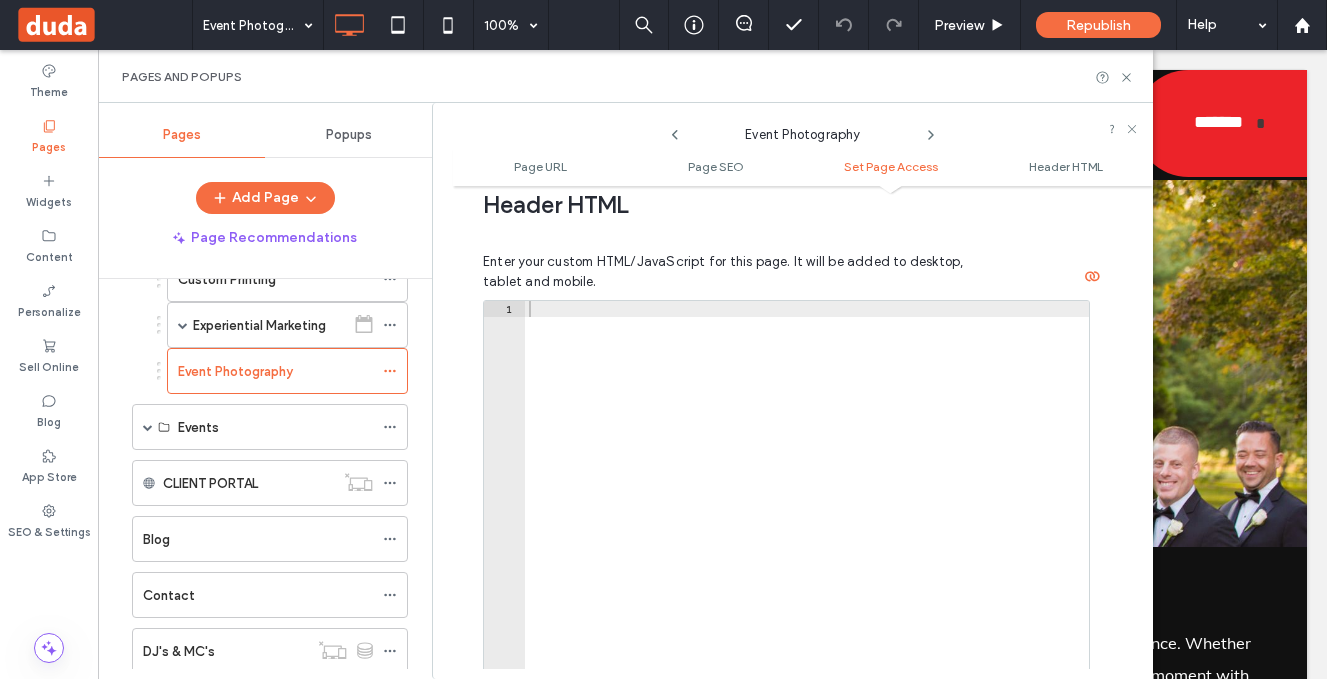 scroll, scrollTop: 1714, scrollLeft: 0, axis: vertical 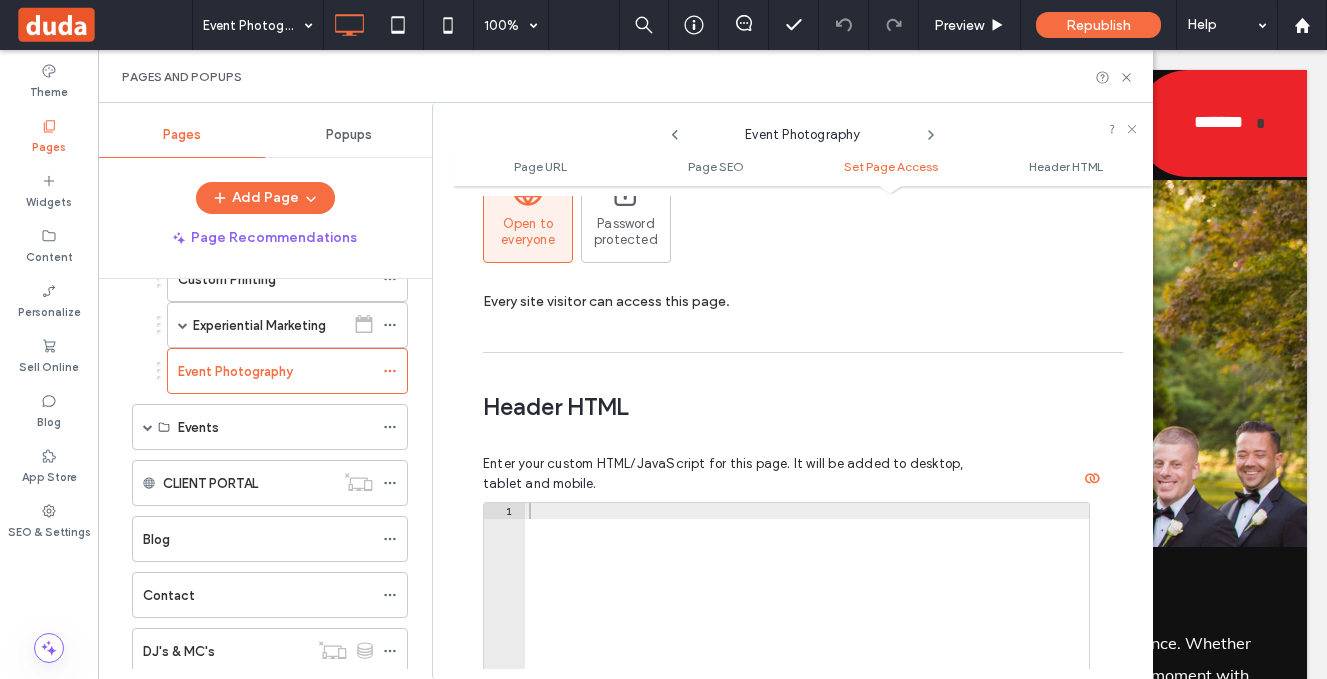 type 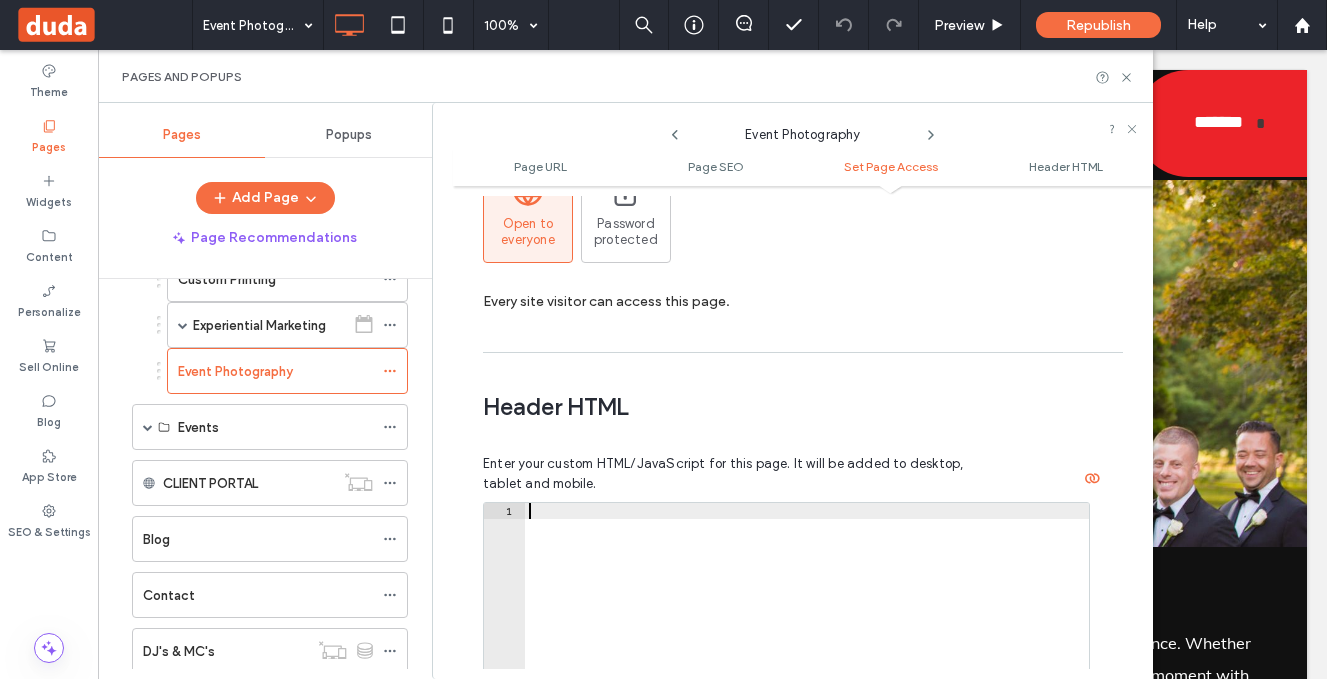 click at bounding box center [807, 718] 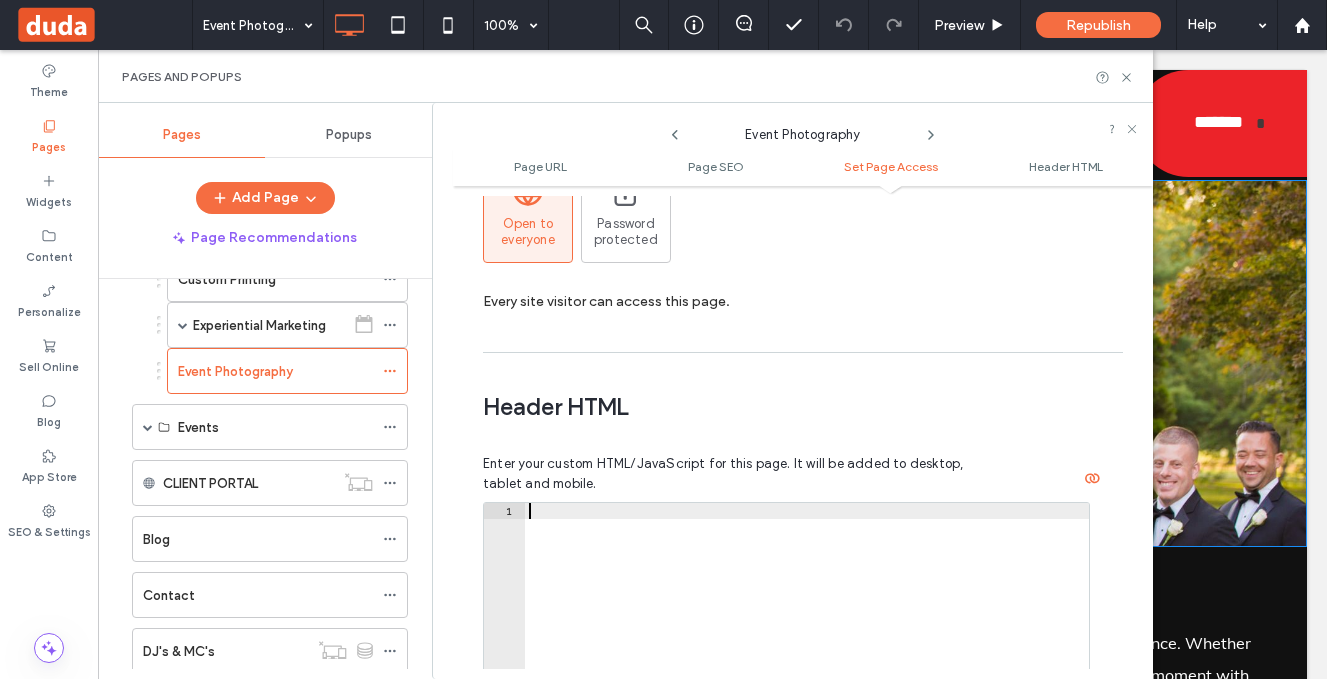 click on "Event Photography
Click To Paste" at bounding box center [712, 363] 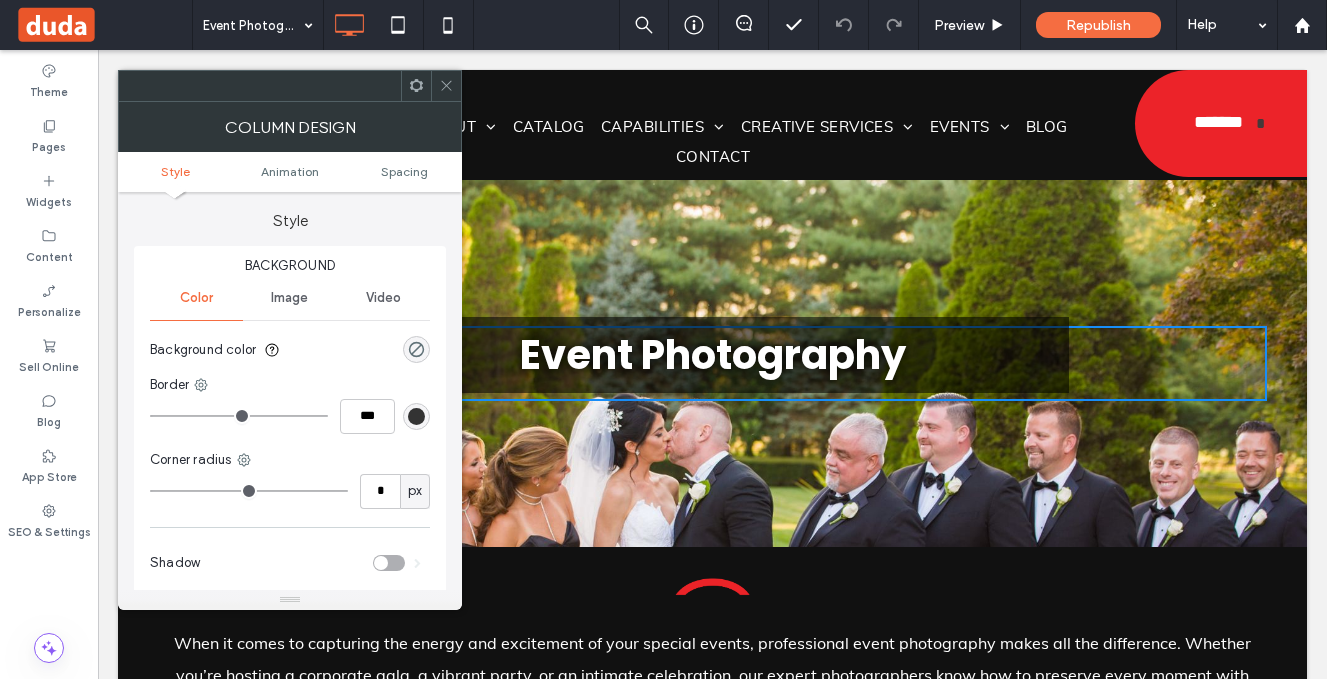 click on "Event Photography
Click To Paste
Row + Add Section" at bounding box center [712, 363] 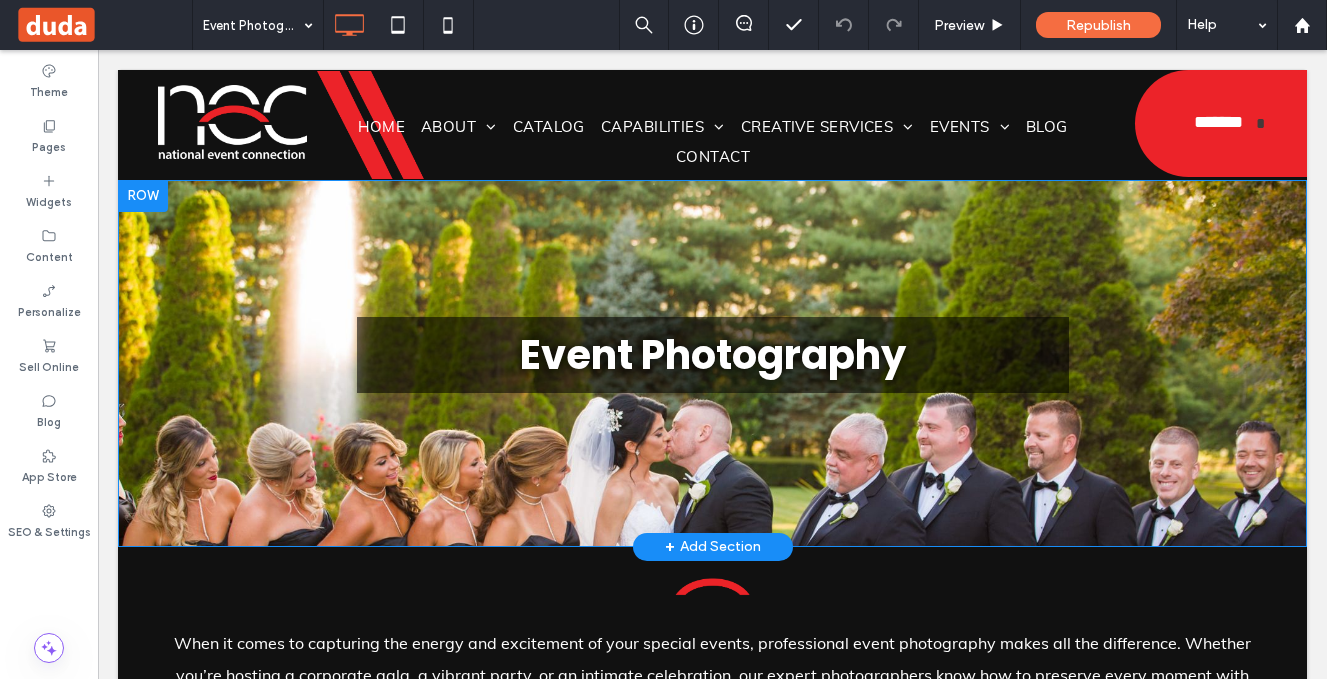 click on "Event Photography
Click To Paste
Row + Add Section" at bounding box center (712, 363) 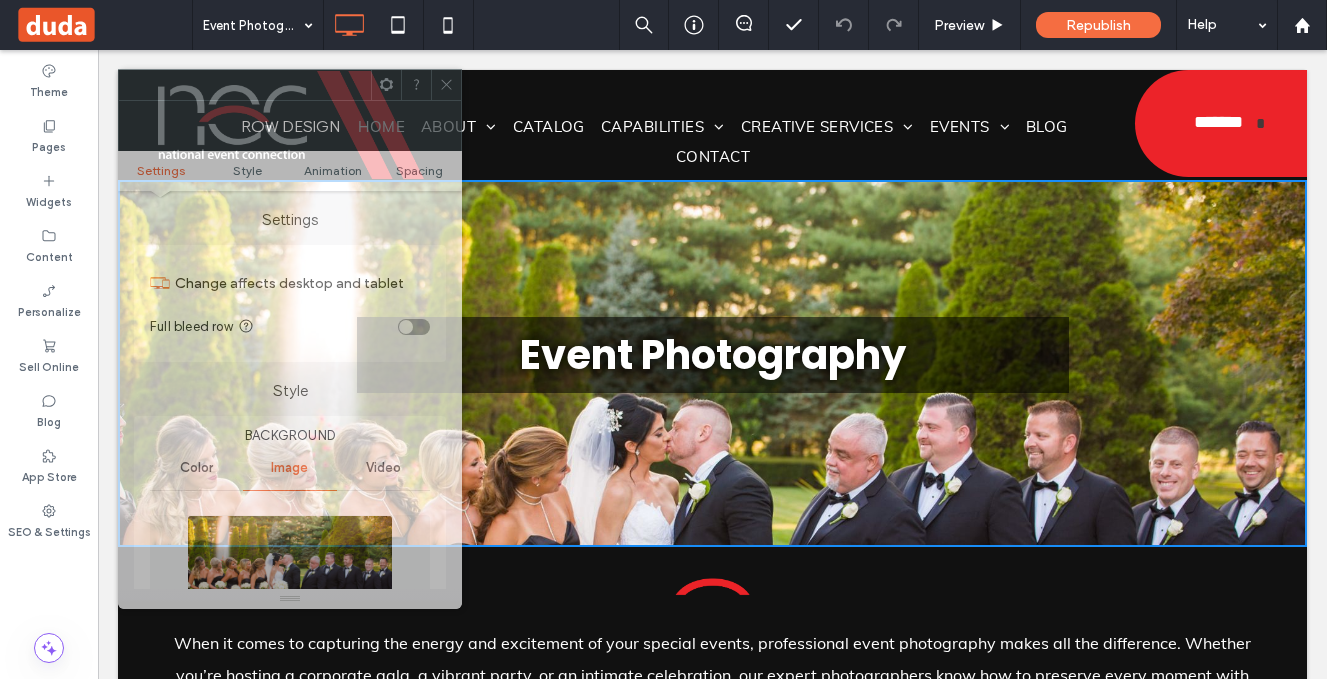 click on "Row Design" at bounding box center [290, 126] 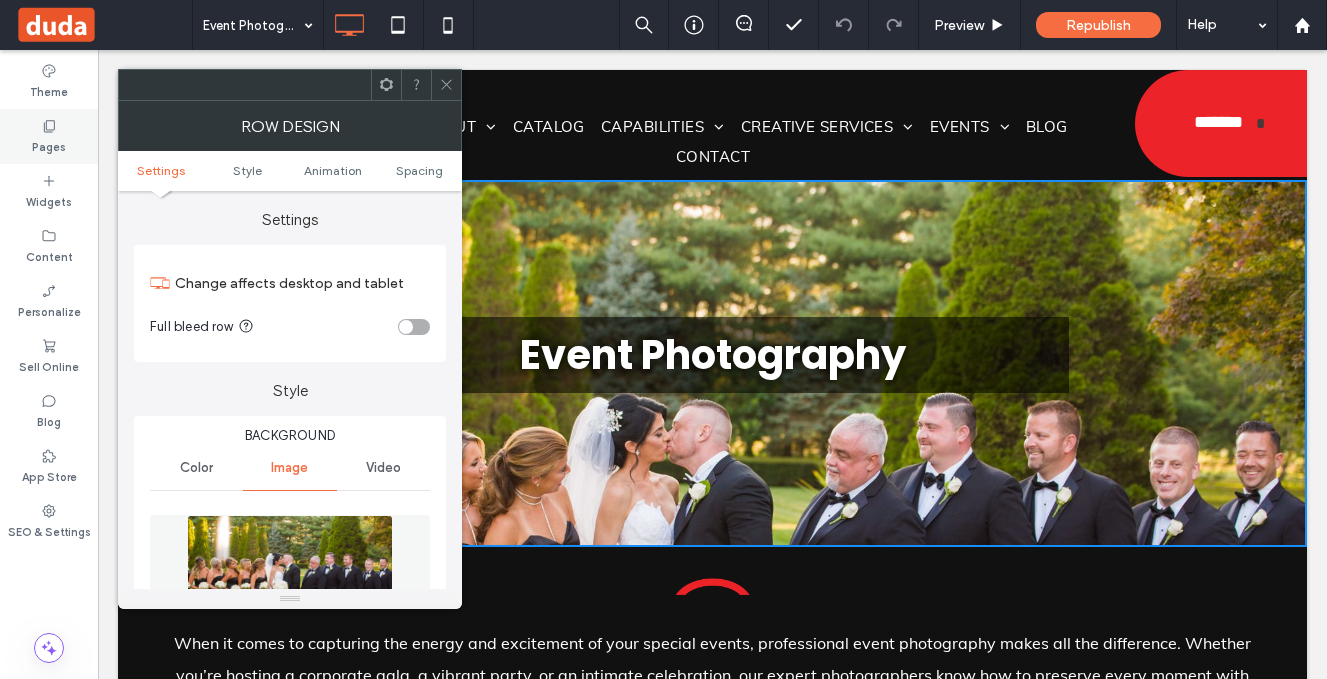 click on "Pages" at bounding box center [49, 145] 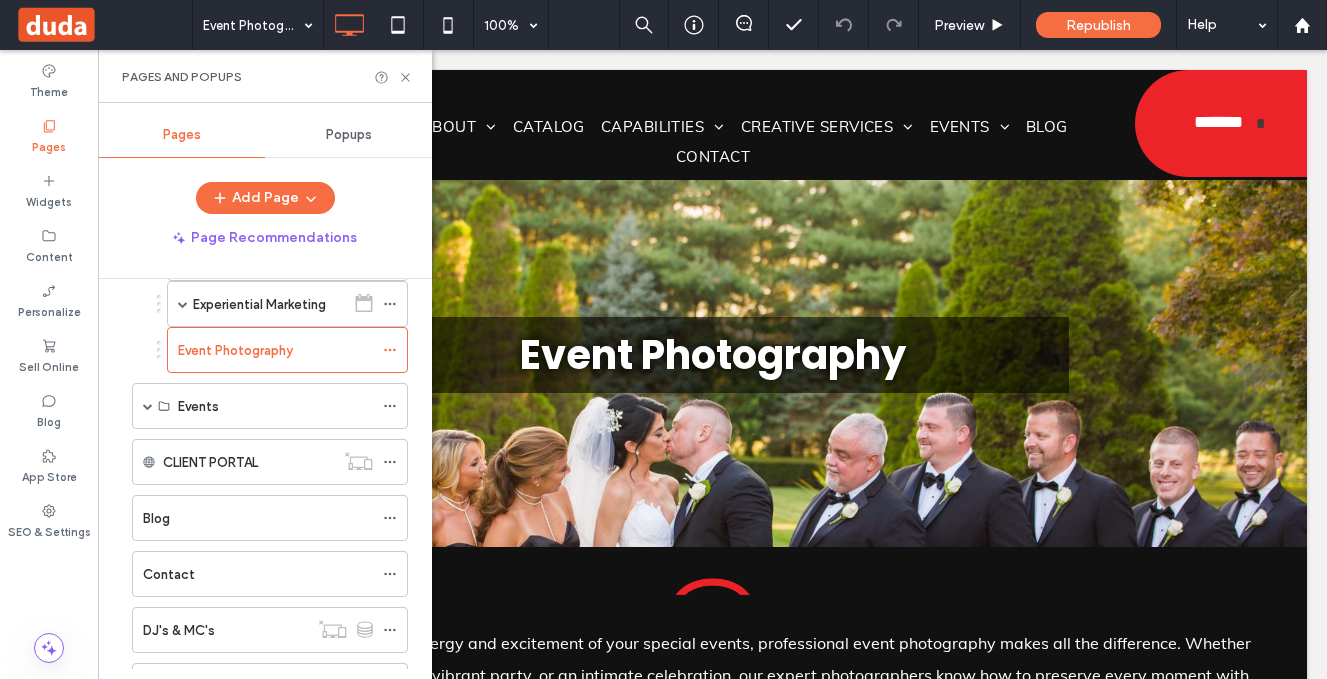 scroll, scrollTop: 444, scrollLeft: 0, axis: vertical 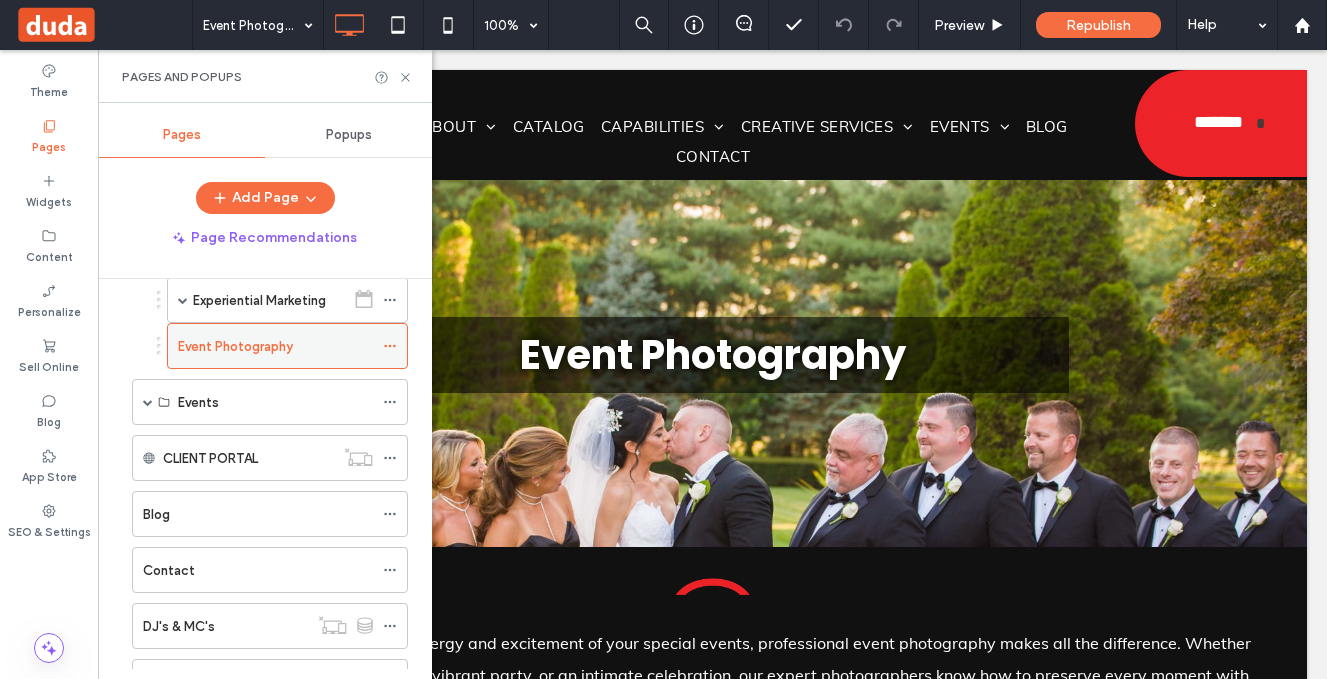 click 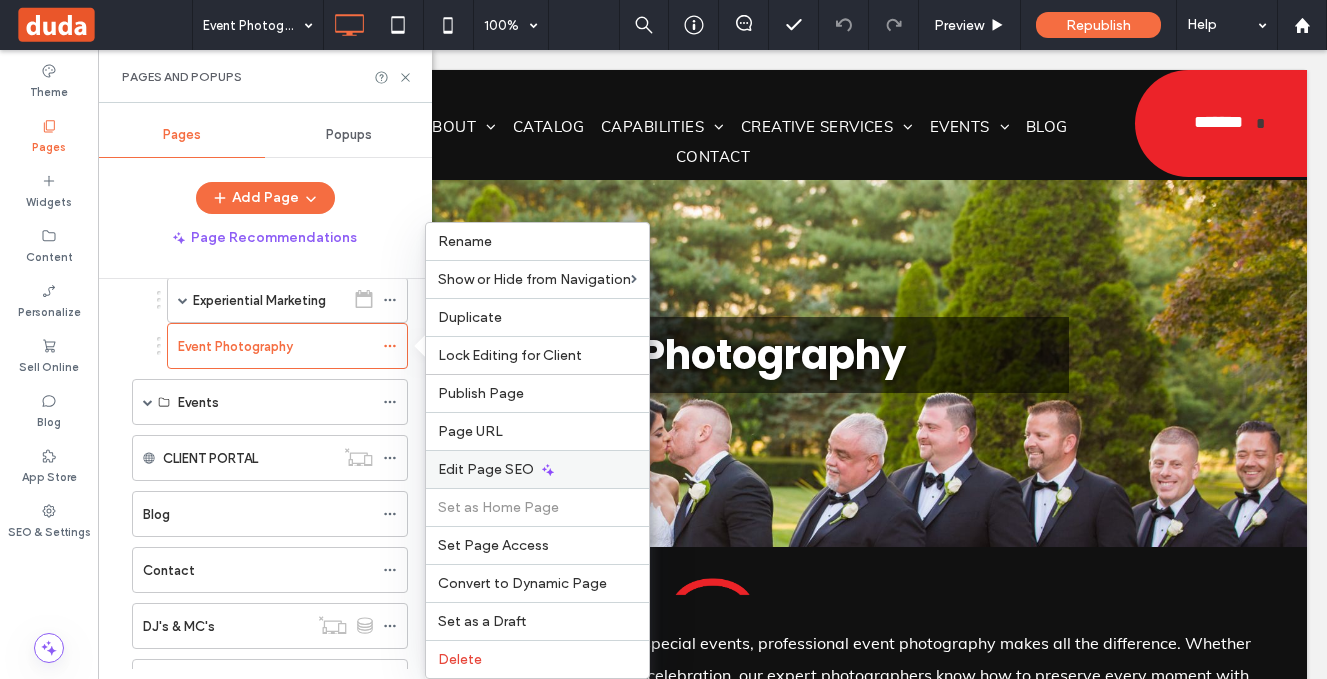 click on "Edit Page SEO" at bounding box center [486, 469] 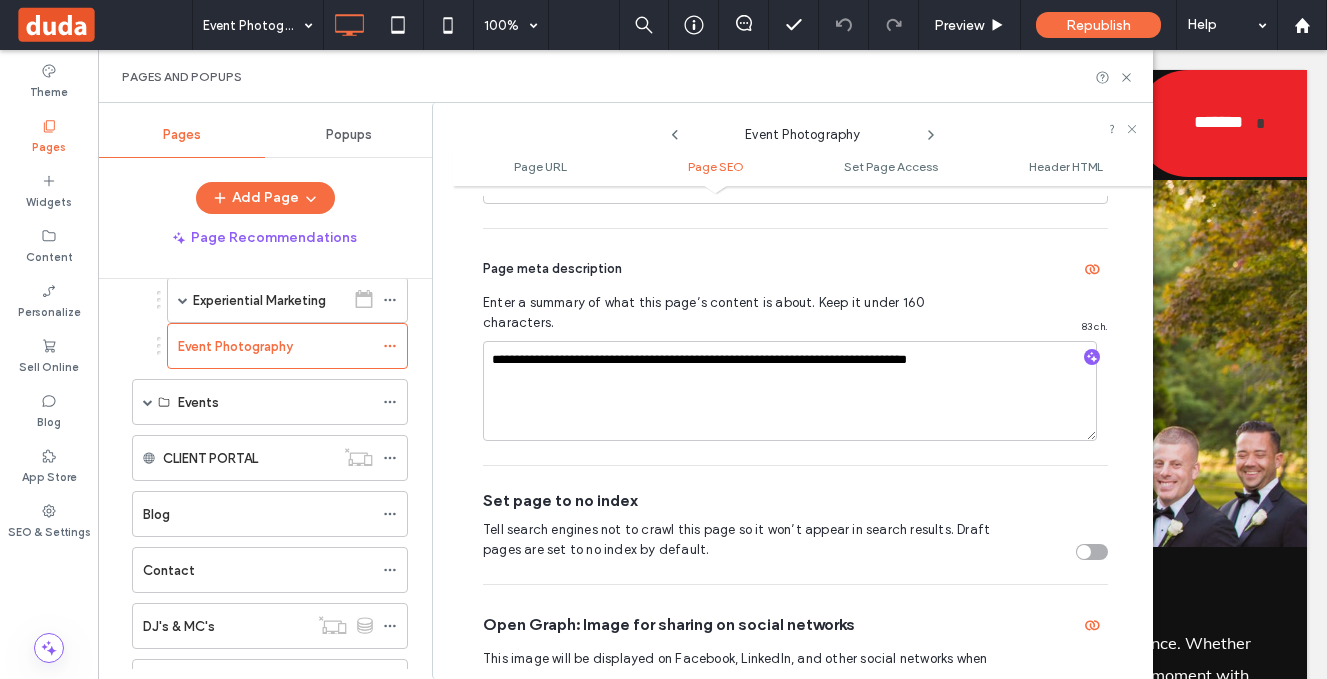 scroll, scrollTop: 2005, scrollLeft: 0, axis: vertical 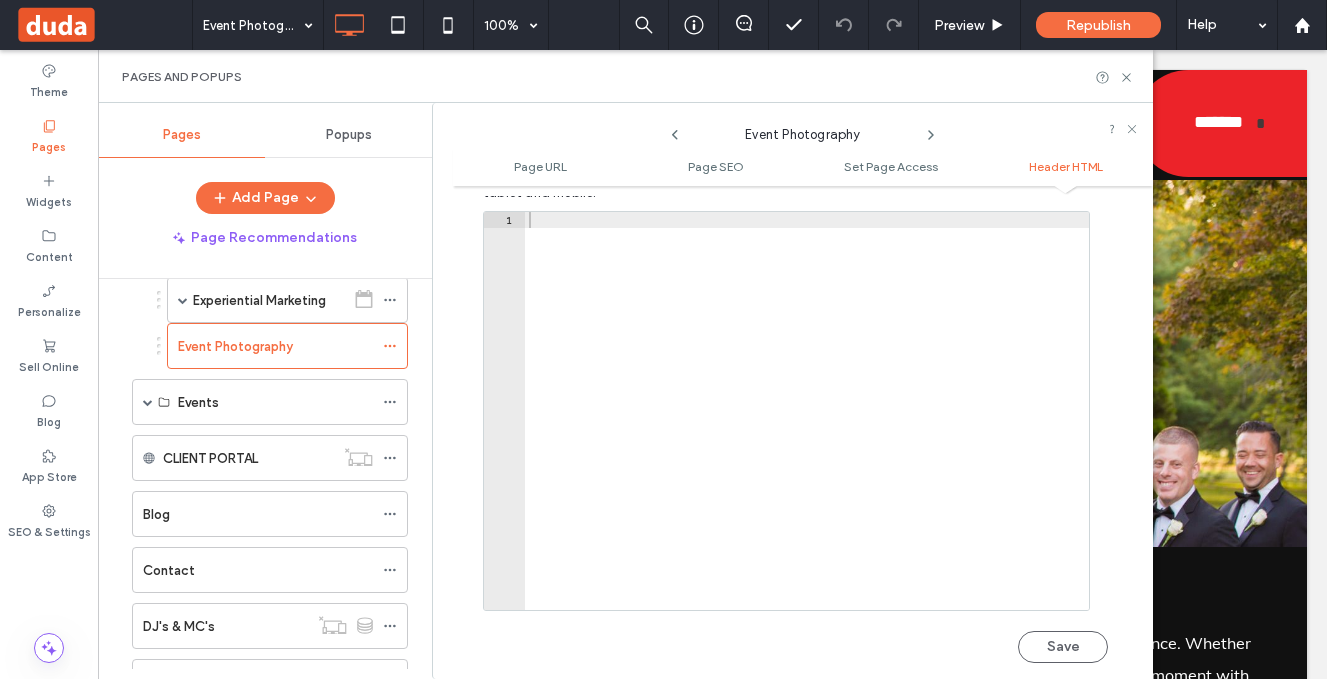 click at bounding box center (807, 427) 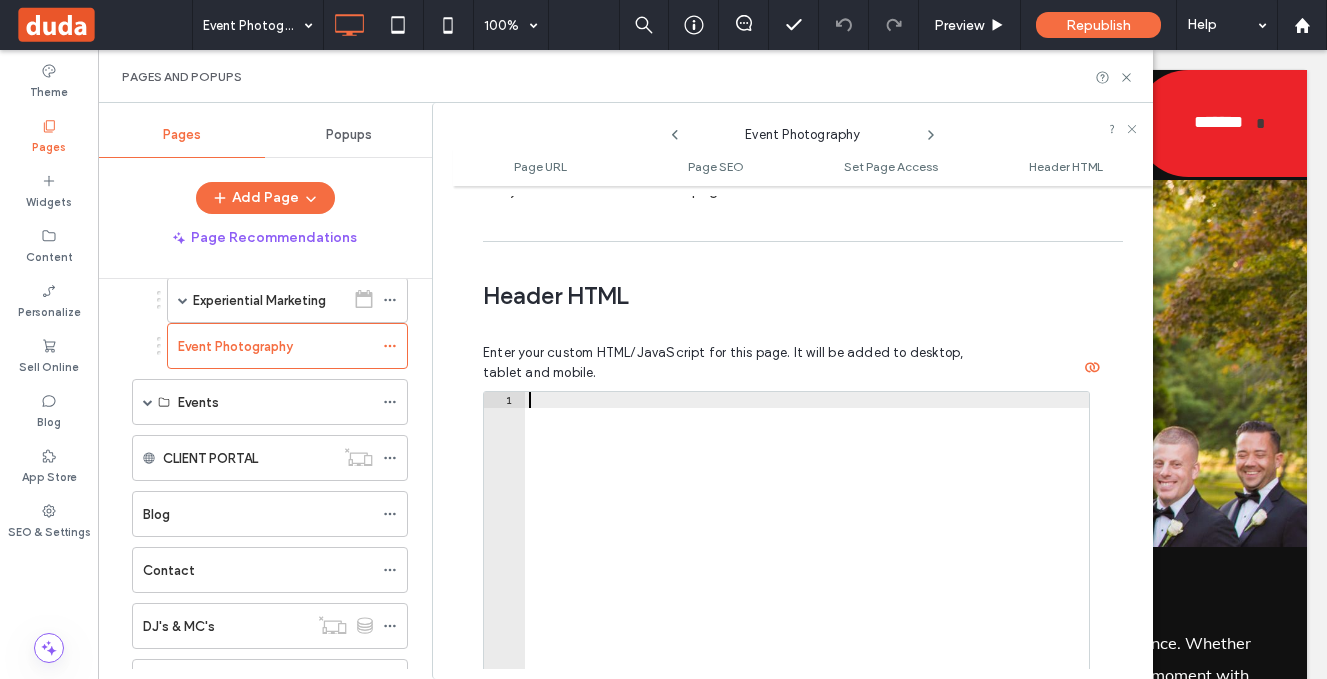 scroll, scrollTop: 1822, scrollLeft: 0, axis: vertical 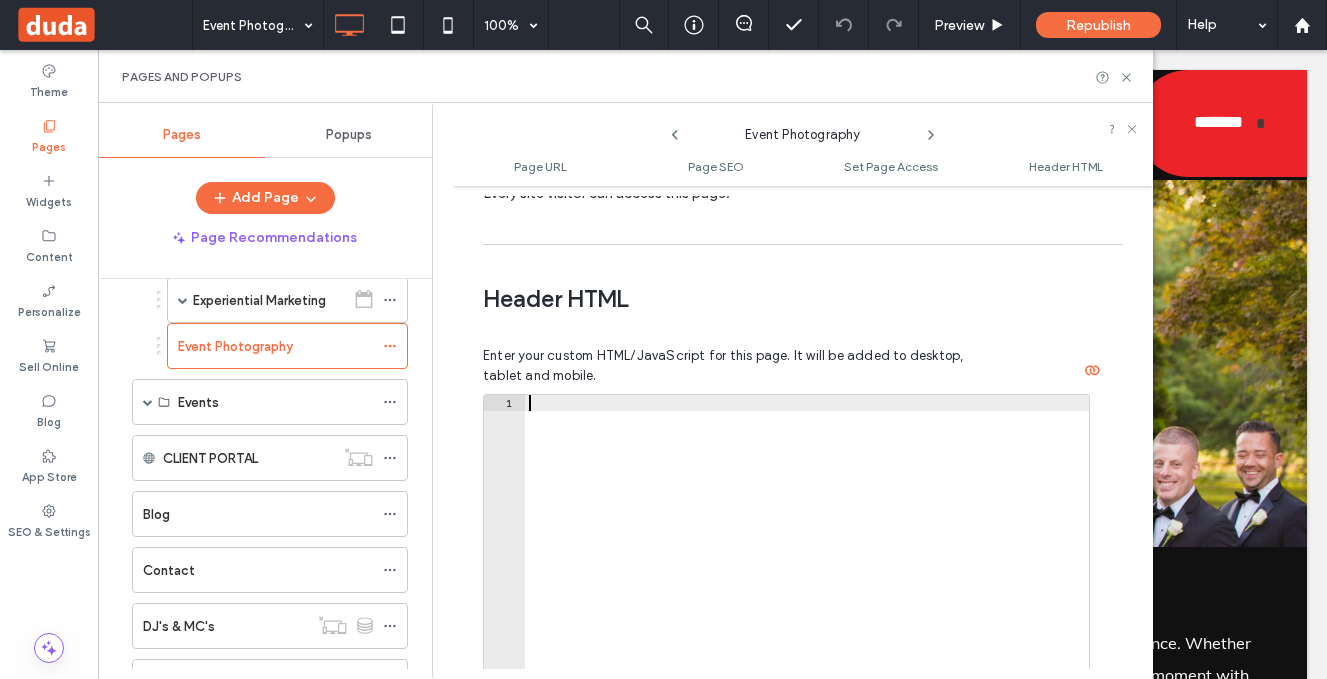 paste on "*********" 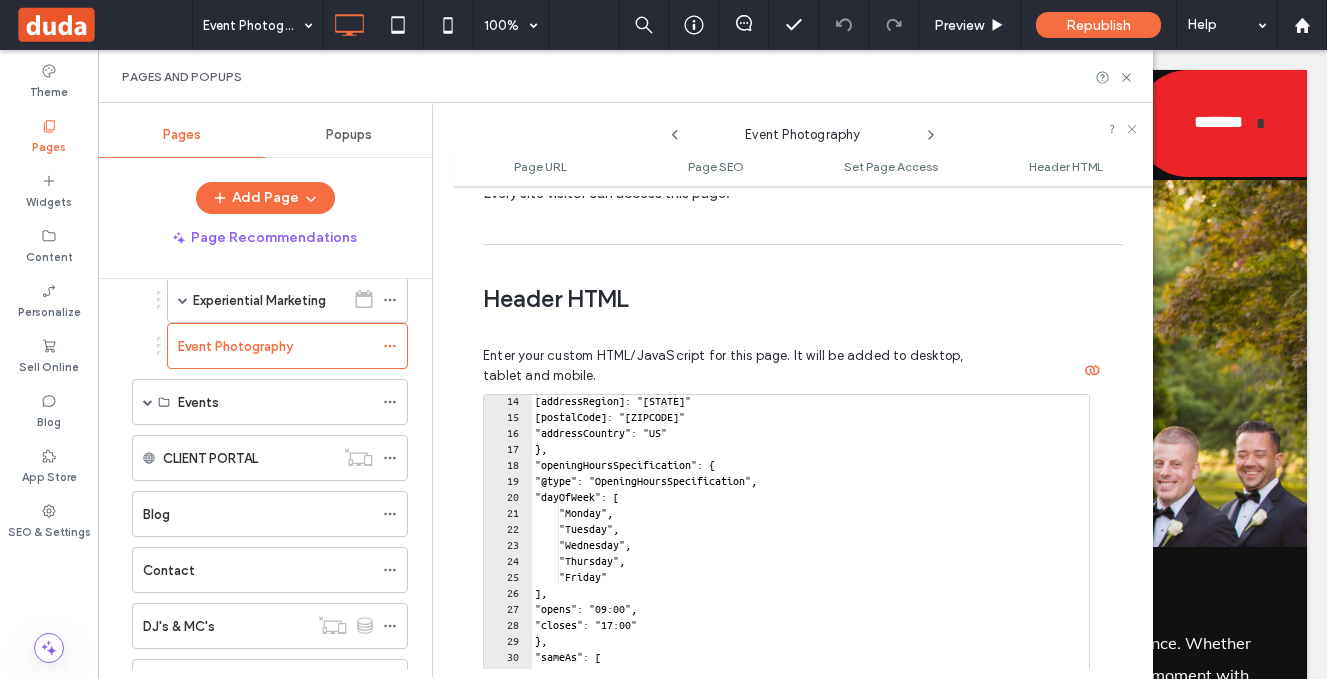 scroll, scrollTop: 210, scrollLeft: 0, axis: vertical 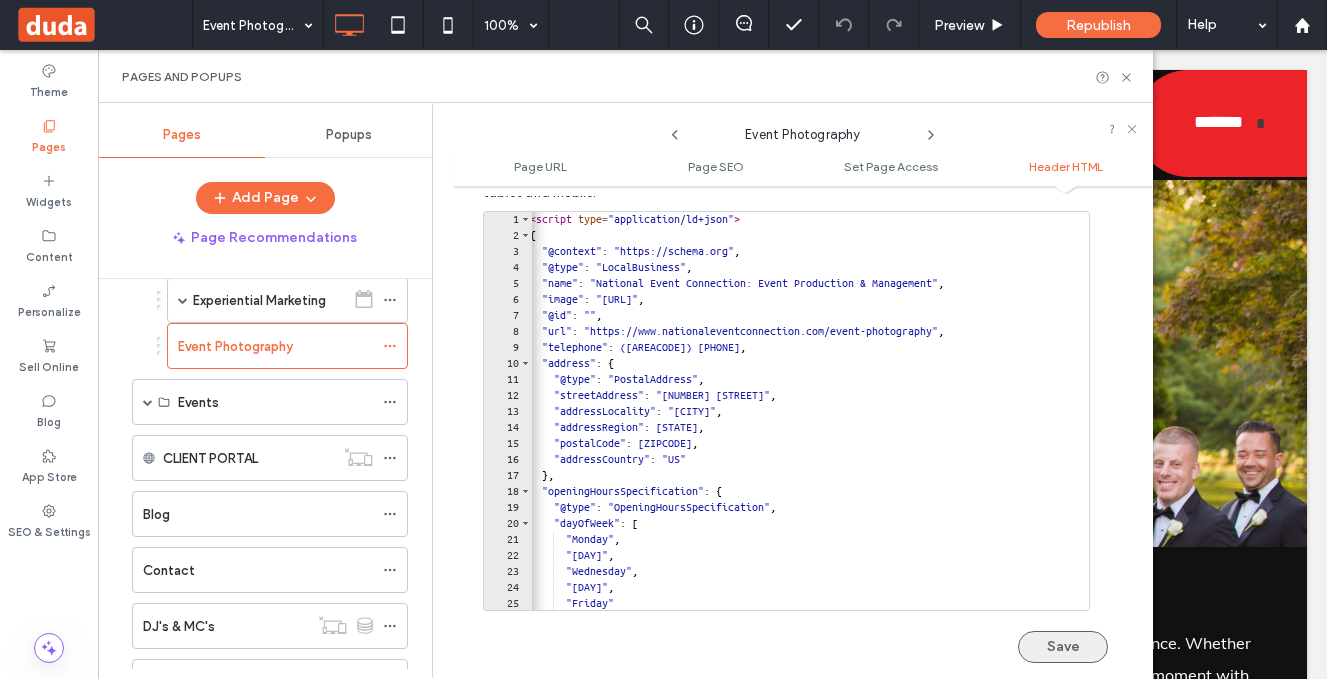 click on "Save" at bounding box center [1063, 647] 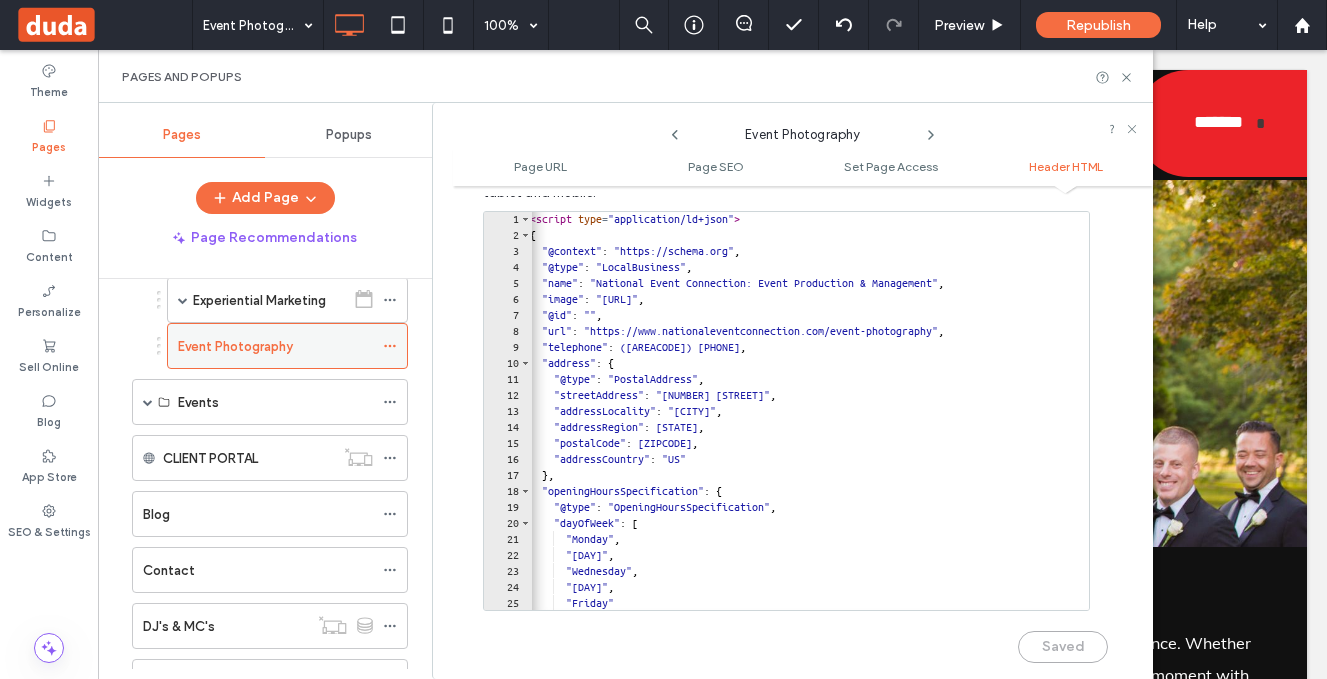 click 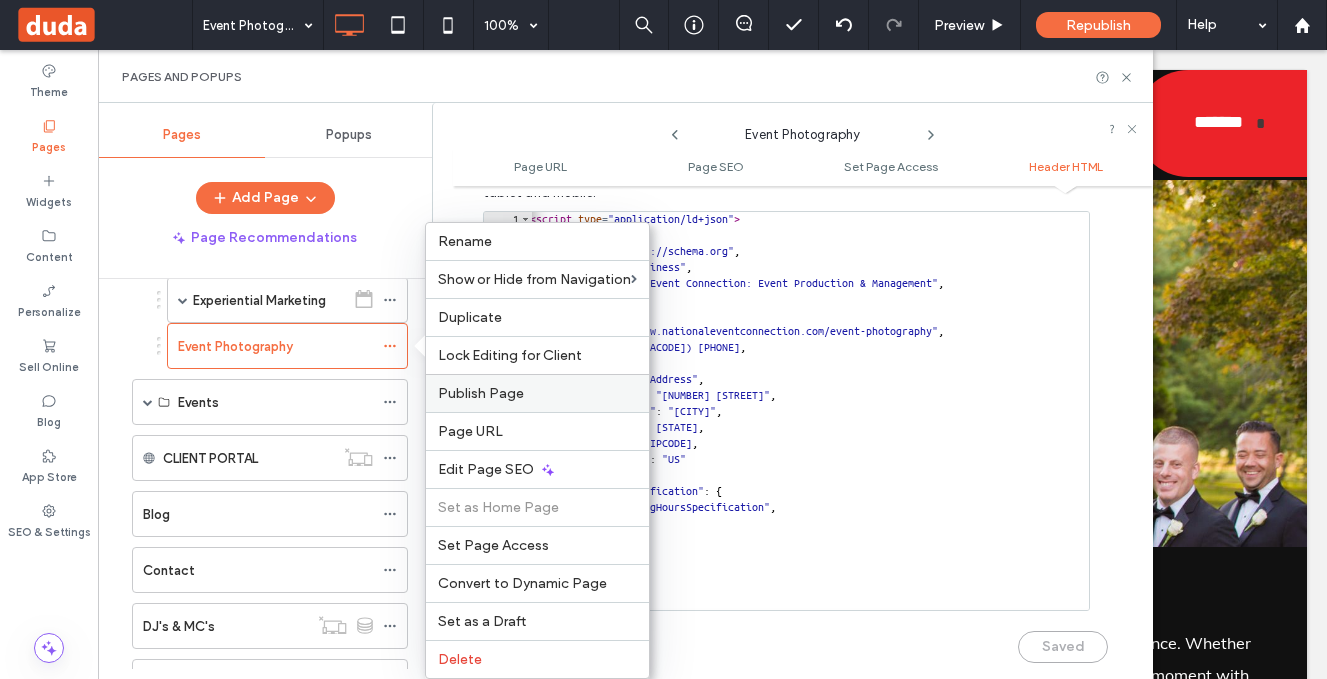click on "Publish Page" at bounding box center (481, 393) 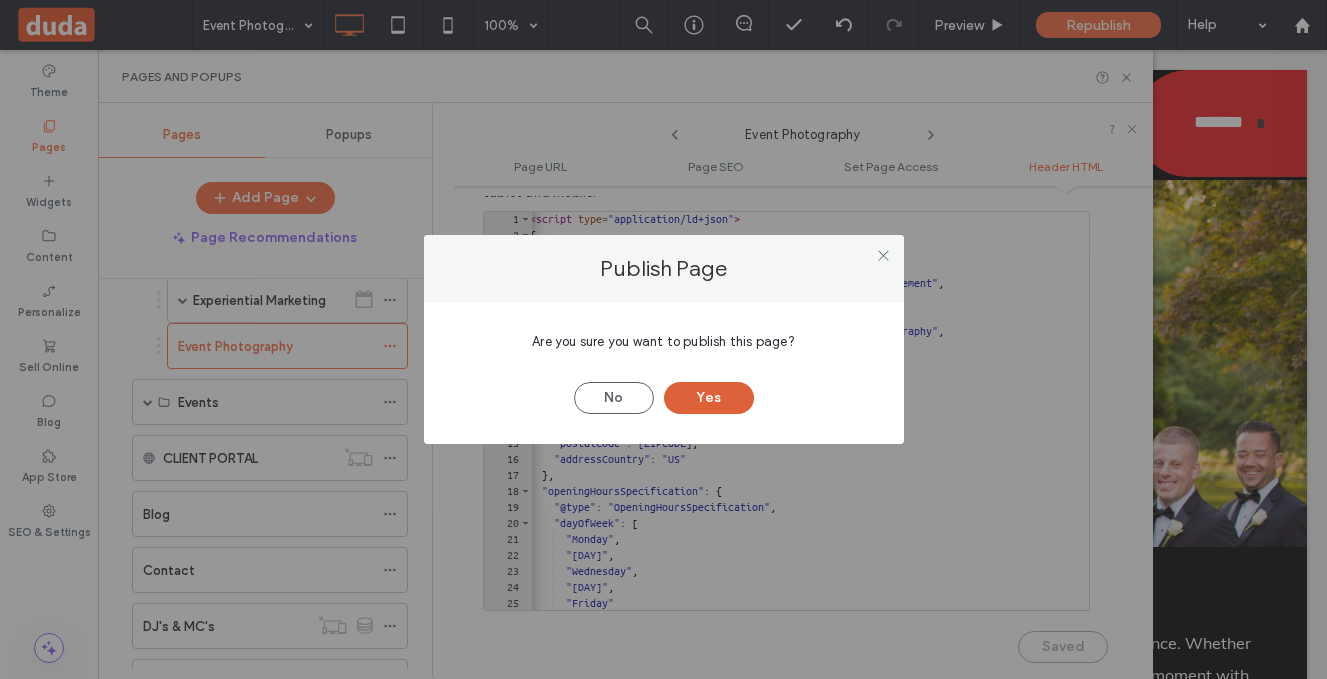 click on "Yes" at bounding box center (709, 398) 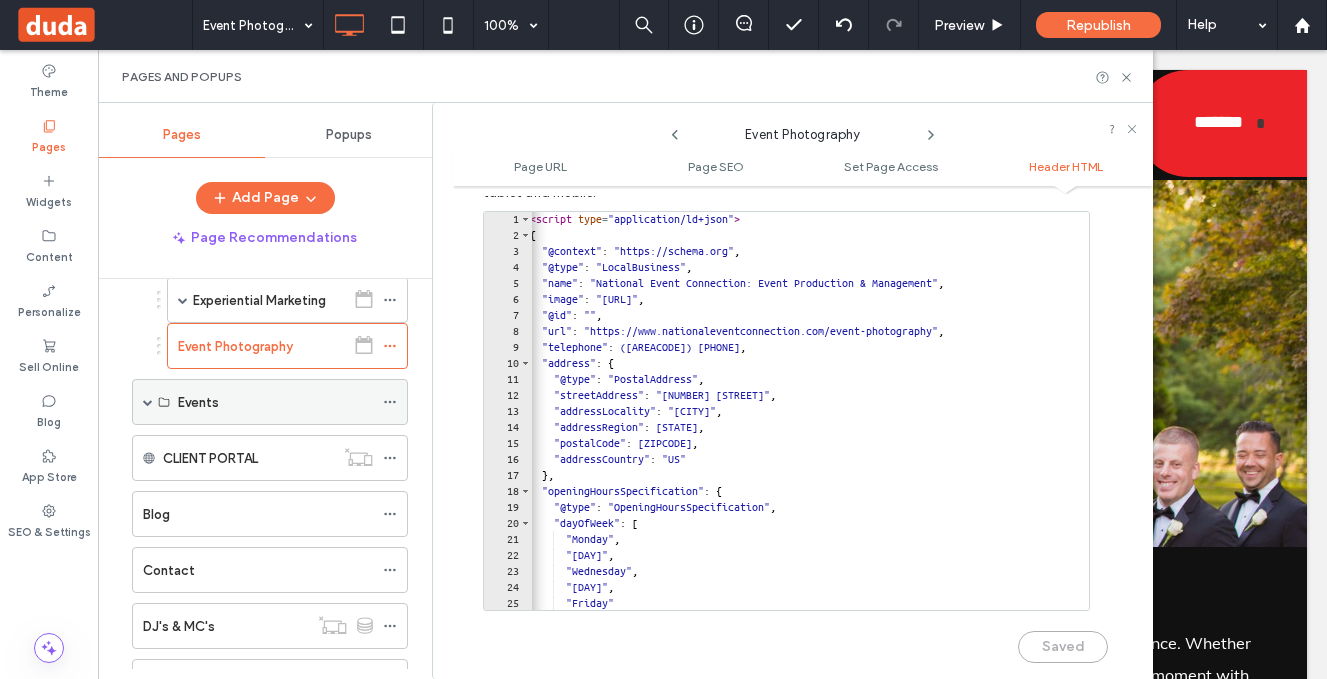 click on "Events" at bounding box center [275, 402] 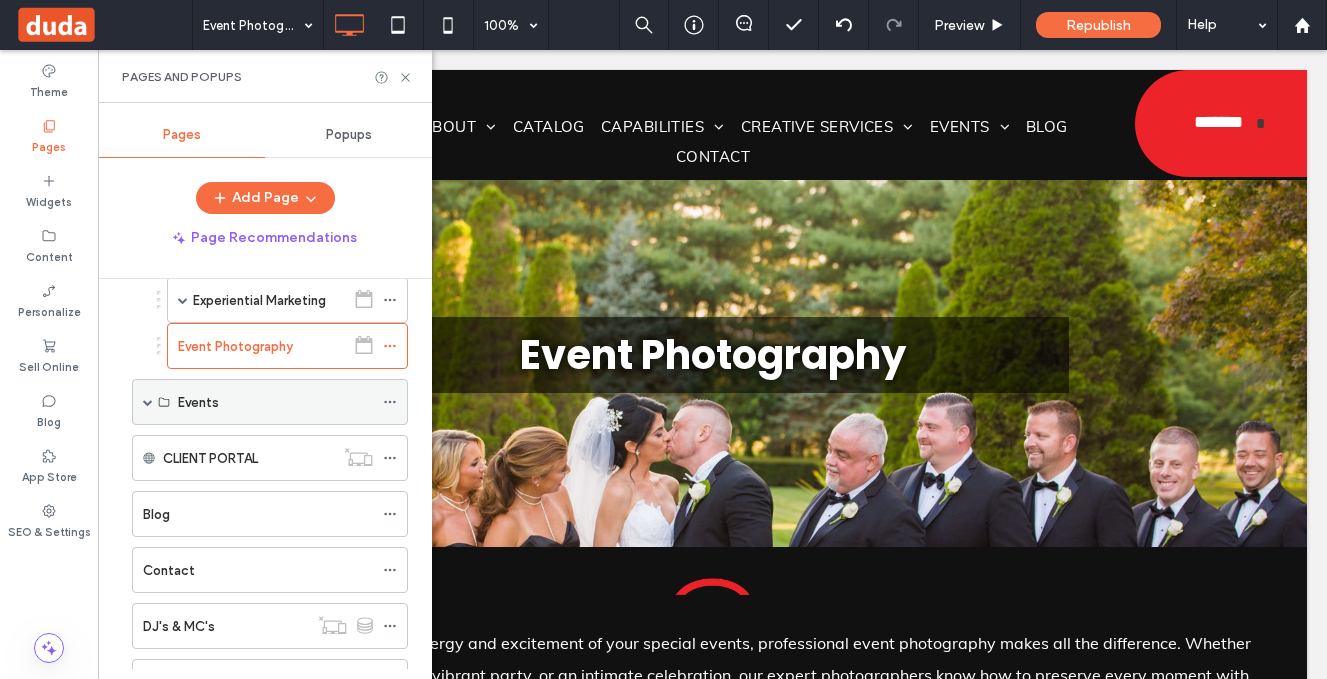 click on "Events" at bounding box center [198, 402] 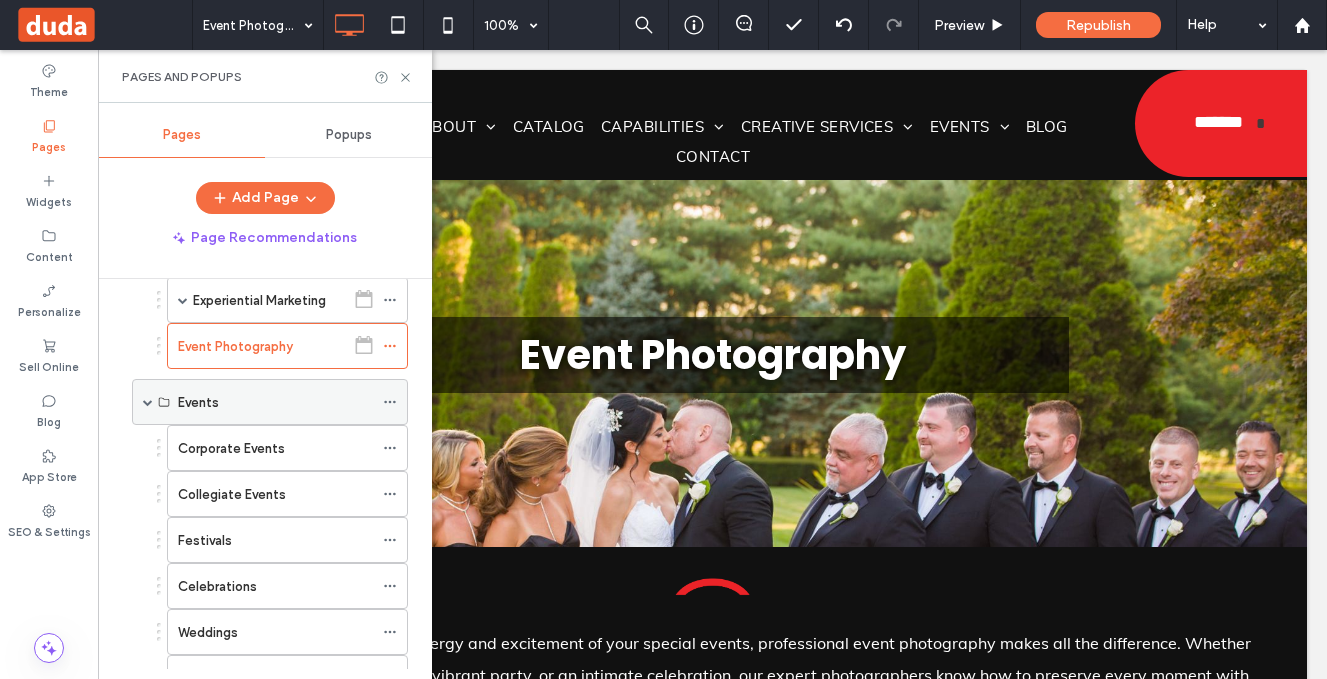 click 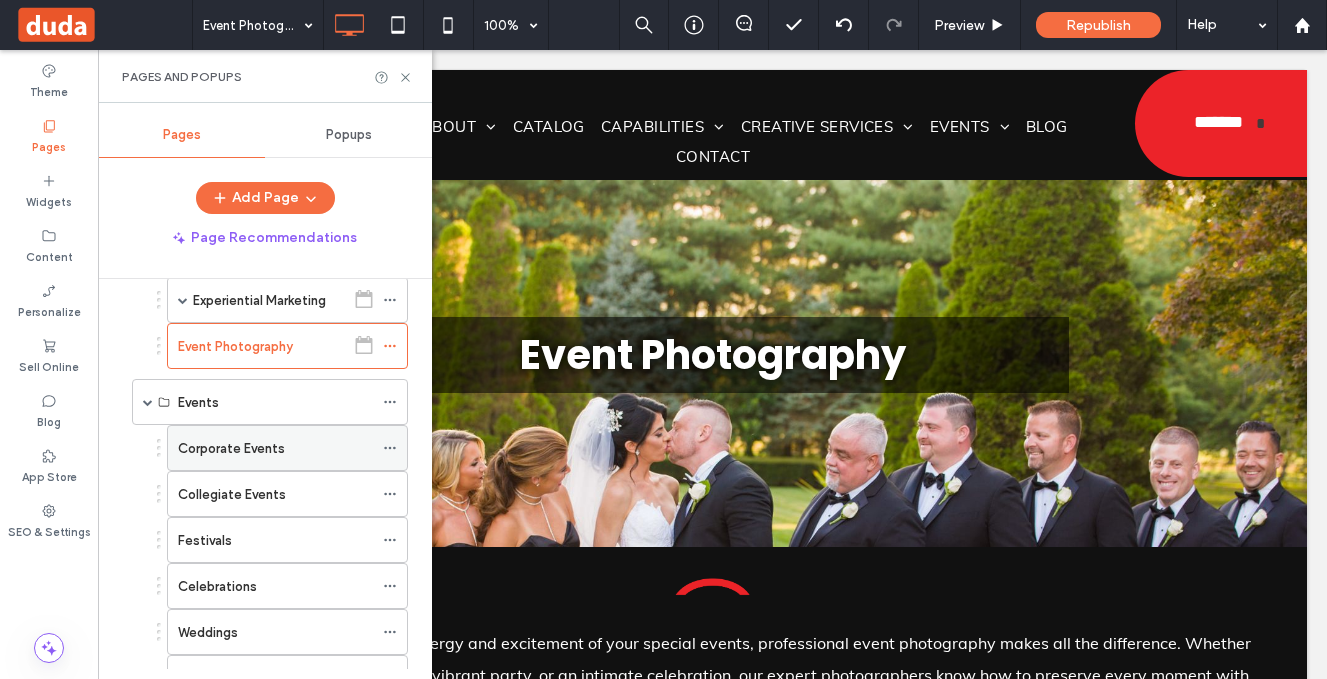 click on "Corporate Events" at bounding box center [275, 448] 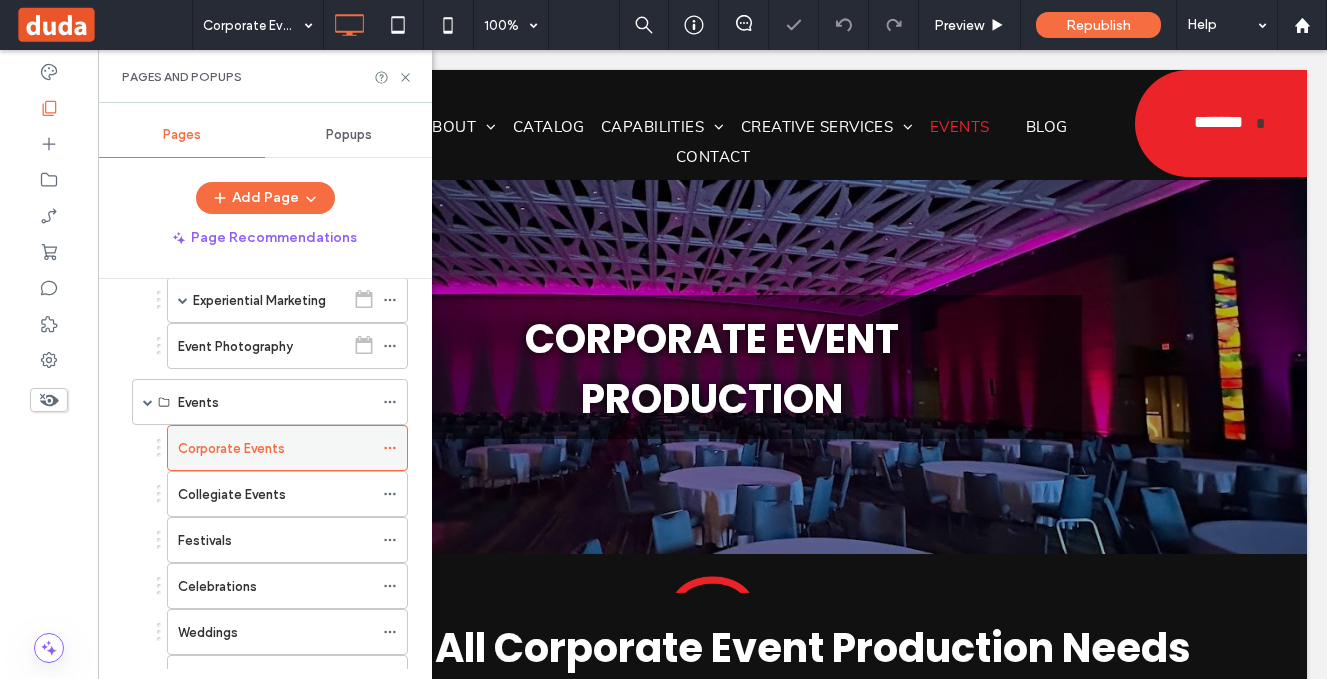 scroll, scrollTop: 0, scrollLeft: 0, axis: both 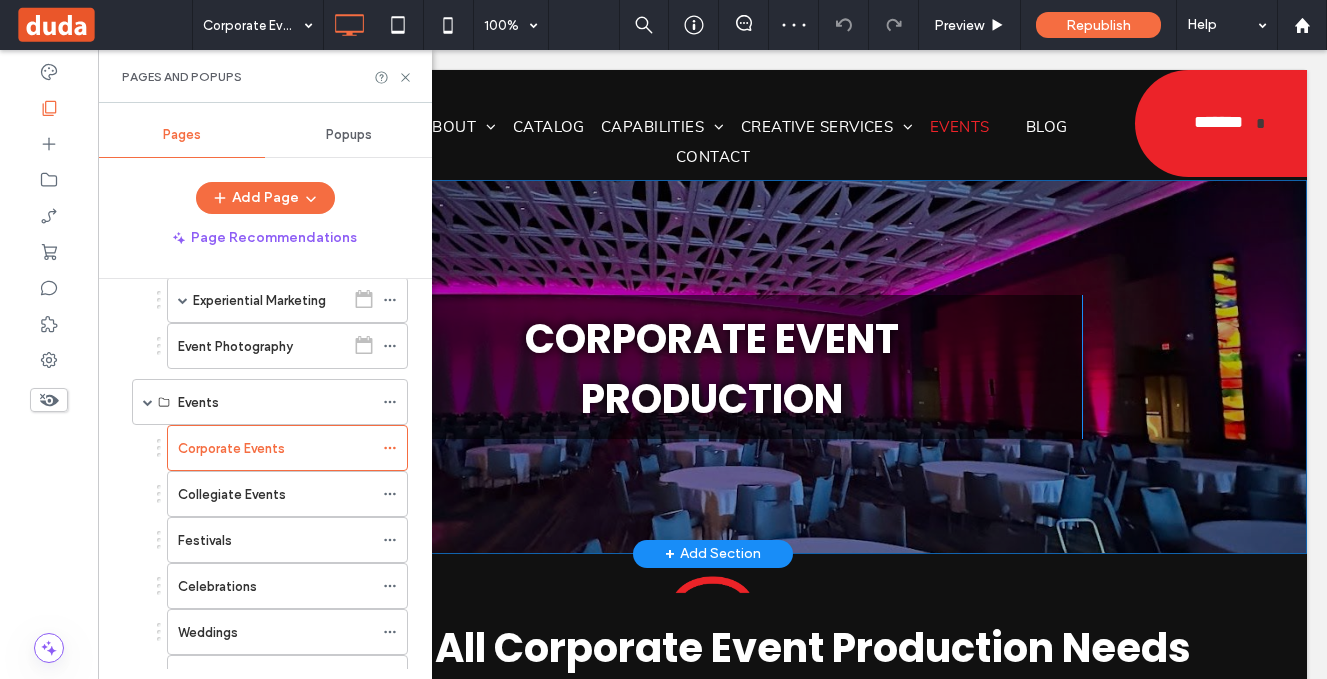 click on "Click To Paste
CORPORATE EVENT PRODUCTION
Click To Paste
Click To Paste
Row + Add Section" at bounding box center [712, 367] 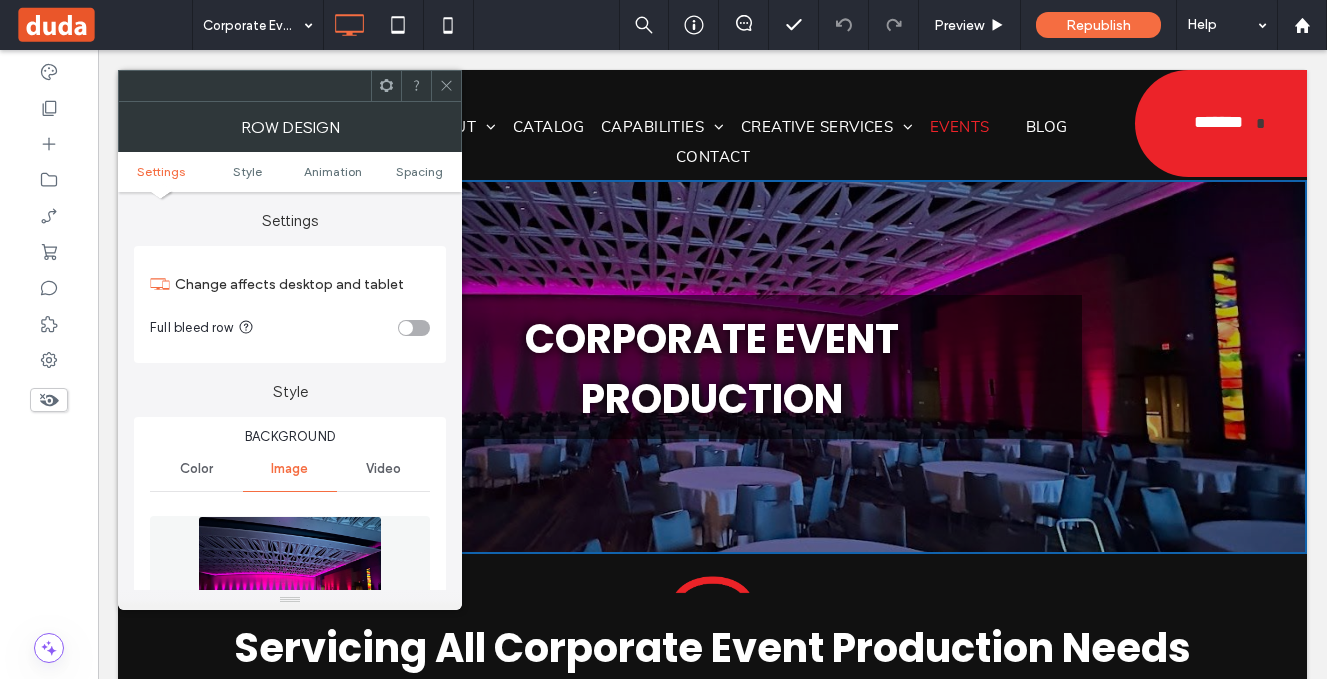 scroll, scrollTop: 144, scrollLeft: 0, axis: vertical 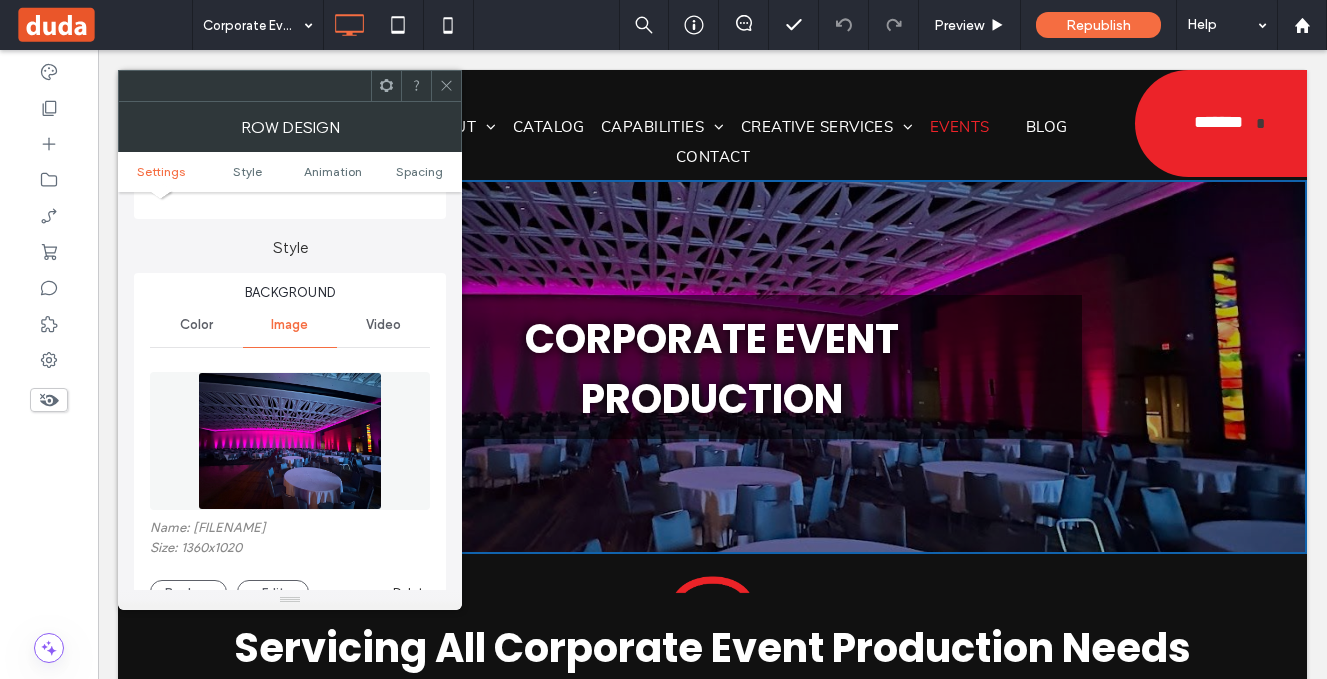 click at bounding box center [446, 86] 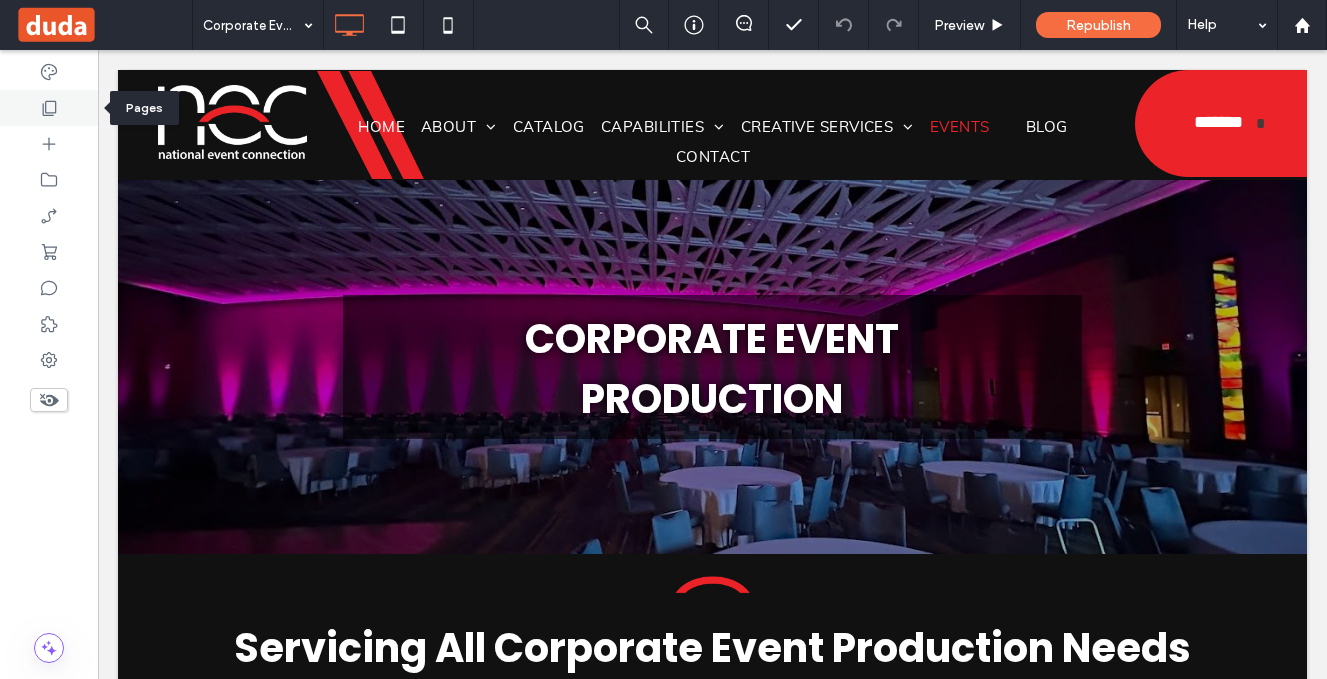 click 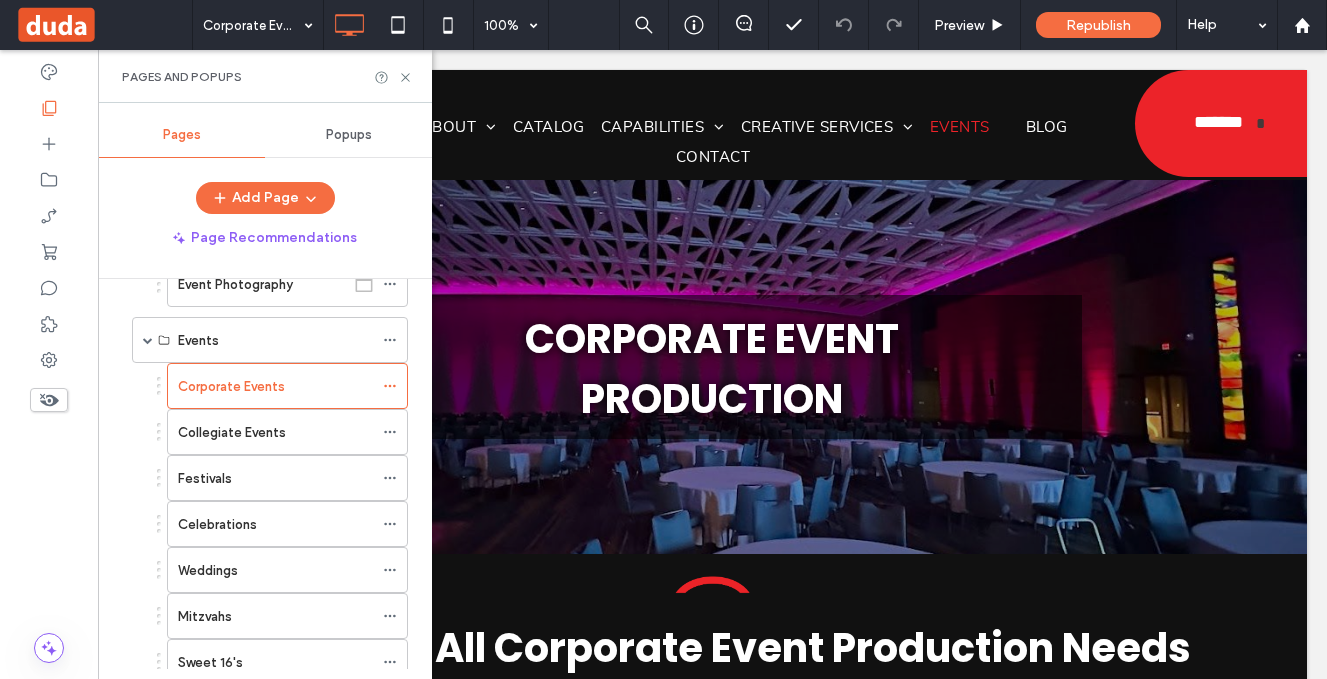 scroll, scrollTop: 503, scrollLeft: 0, axis: vertical 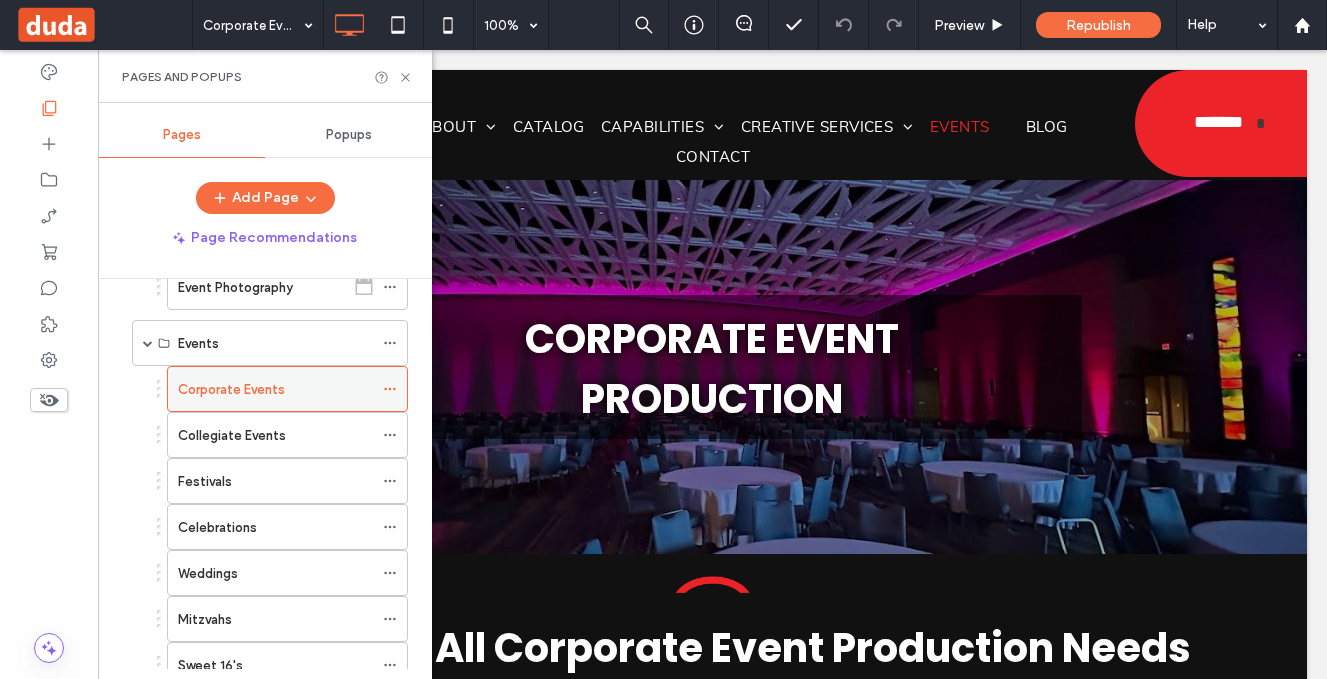 click 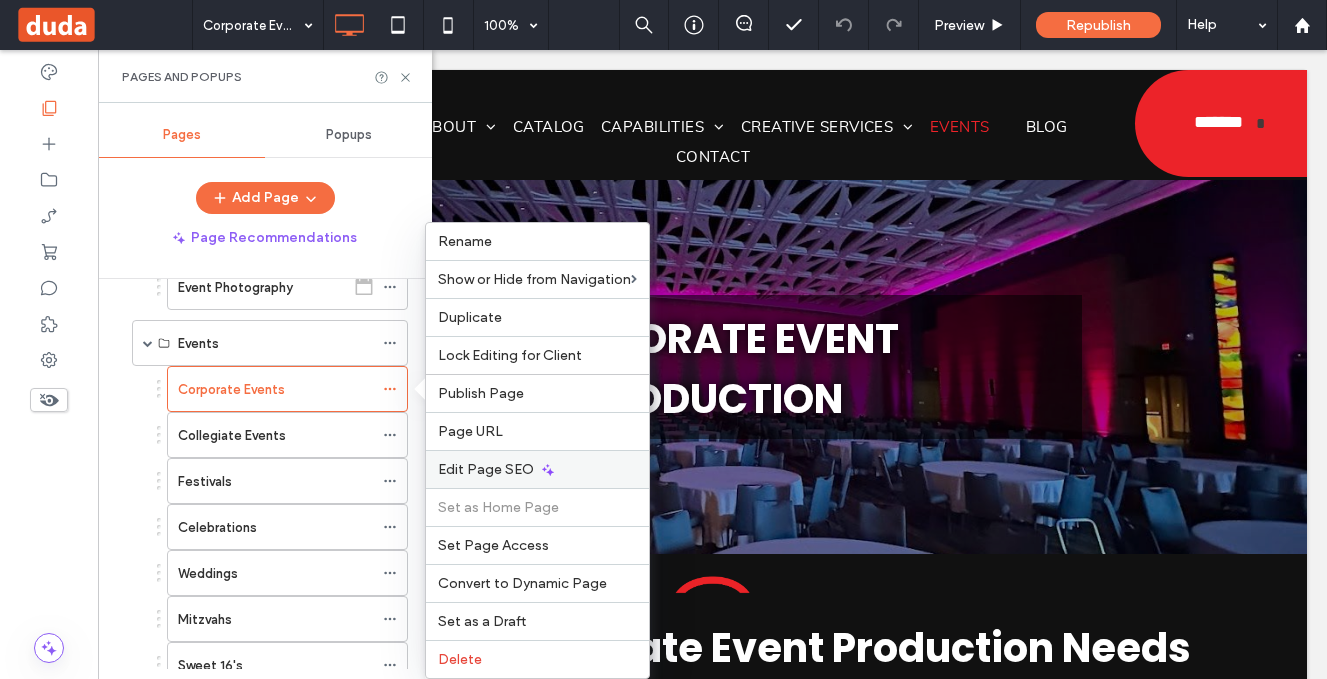 click 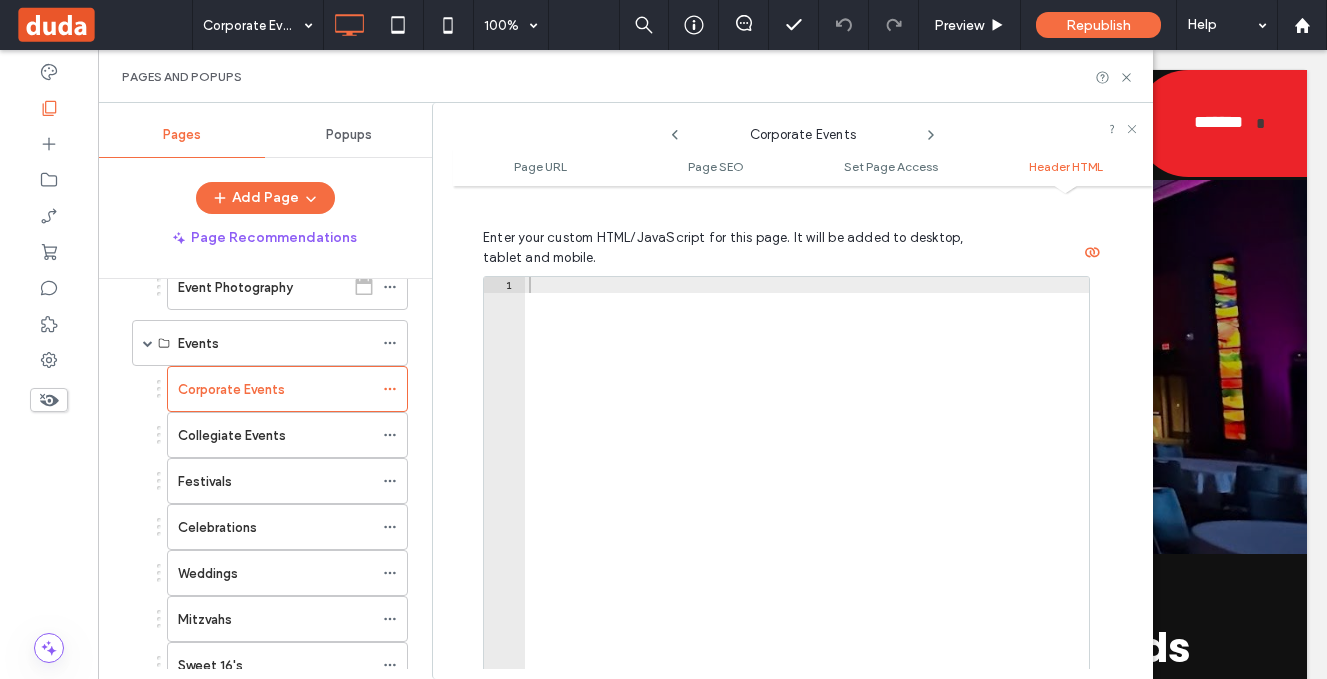 scroll, scrollTop: 2005, scrollLeft: 0, axis: vertical 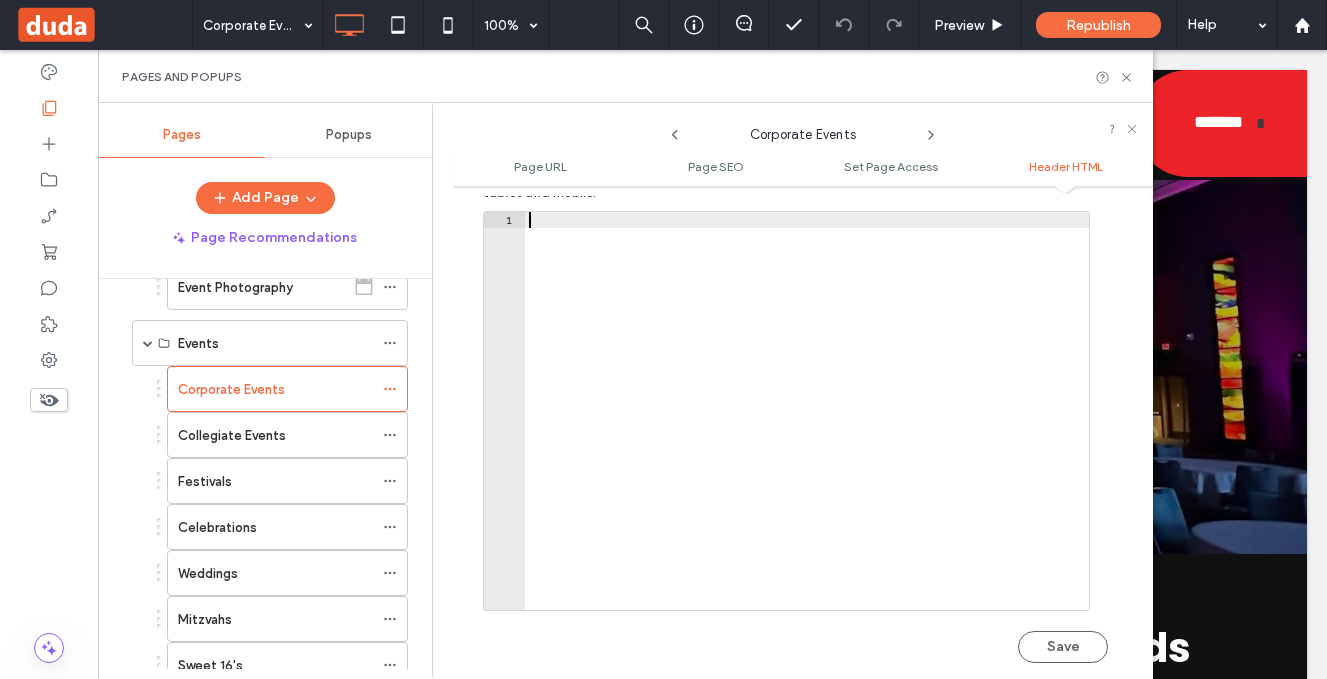 click at bounding box center [807, 427] 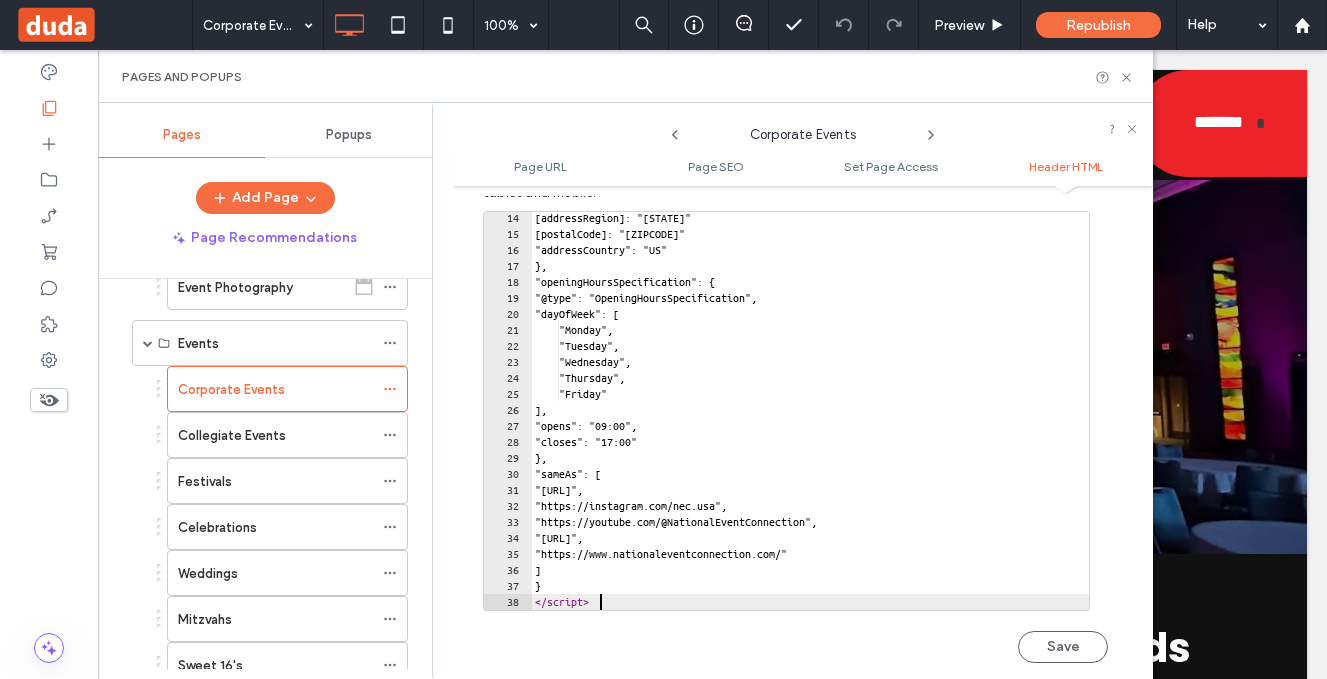 scroll, scrollTop: 103, scrollLeft: 0, axis: vertical 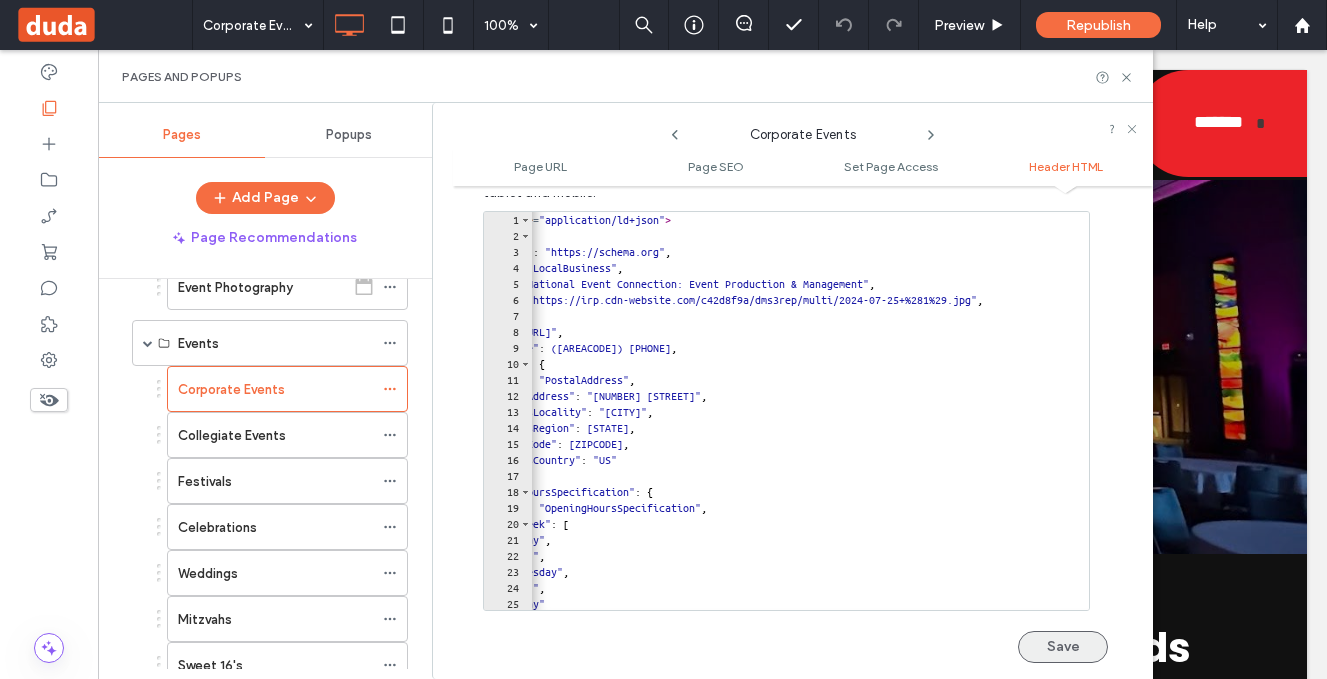 click on "********* 1 2 3 4 5 6 7 8 9 10 11 12 13 14 15 16 17 18 19 20 21 22 23 24 25 26 < script   type = "application/ld+json" > {    "@context" :   "https://schema.org" ,    "@type" :   "LocalBusiness" ,    "name" :   "National Event Connection: Event Production & Management" ,    "image" :   "https://irp.cdn-website.com/c42d8f9a/dms3rep/multi/2024-07-25+%281%29.jpg" ,    "@id" :   "" ,    "url" :   "https://www.nationaleventconnection.com/corporate-events" ,    "telephone" :   "[PHONE]" ,    "address" :   {      "@type" :   "PostalAddress" ,      "streetAddress" :   "[NUMBER] [STREET]" ,      "addressLocality" :   "[CITY]" ,      "addressRegion" :   "[STATE]" ,      "postalCode" :   "[POSTAL_CODE]" ,      "addressCountry" :   "US"    } ,    "openingHoursSpecification" :   {      "@type" :   "OpeningHoursSpecification" ,      "dayOfWeek" :   [         "Monday" ,         "Tuesday" ,         "Wednesday" ,         "Thursday" ,         "Friday"      ] ,     Save" at bounding box center (795, 447) 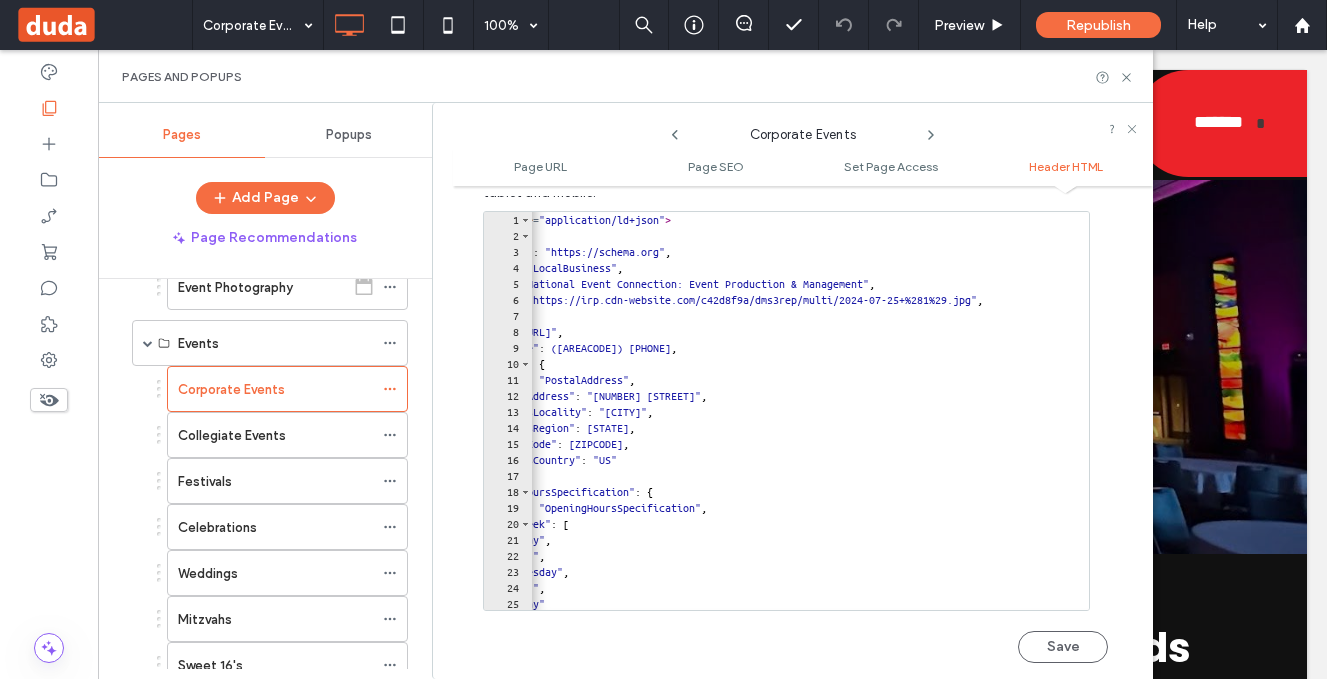 click on "Save" at bounding box center [1063, 647] 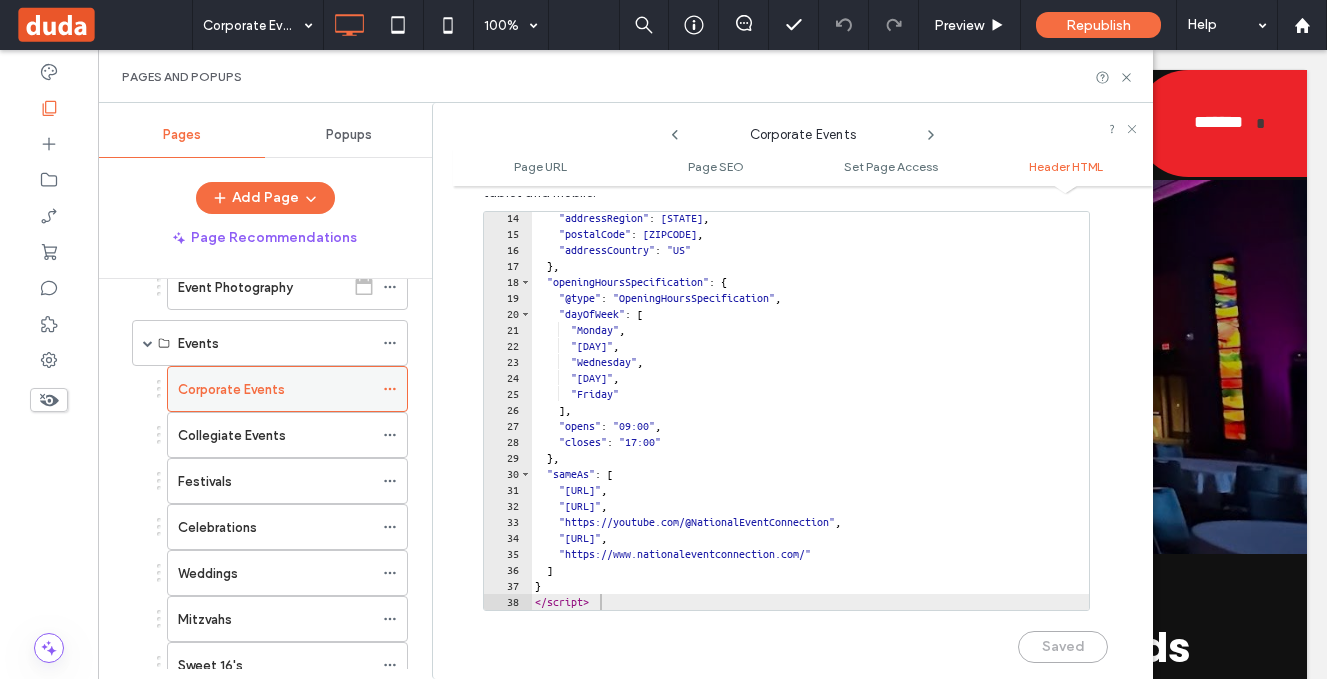 click at bounding box center [395, 389] 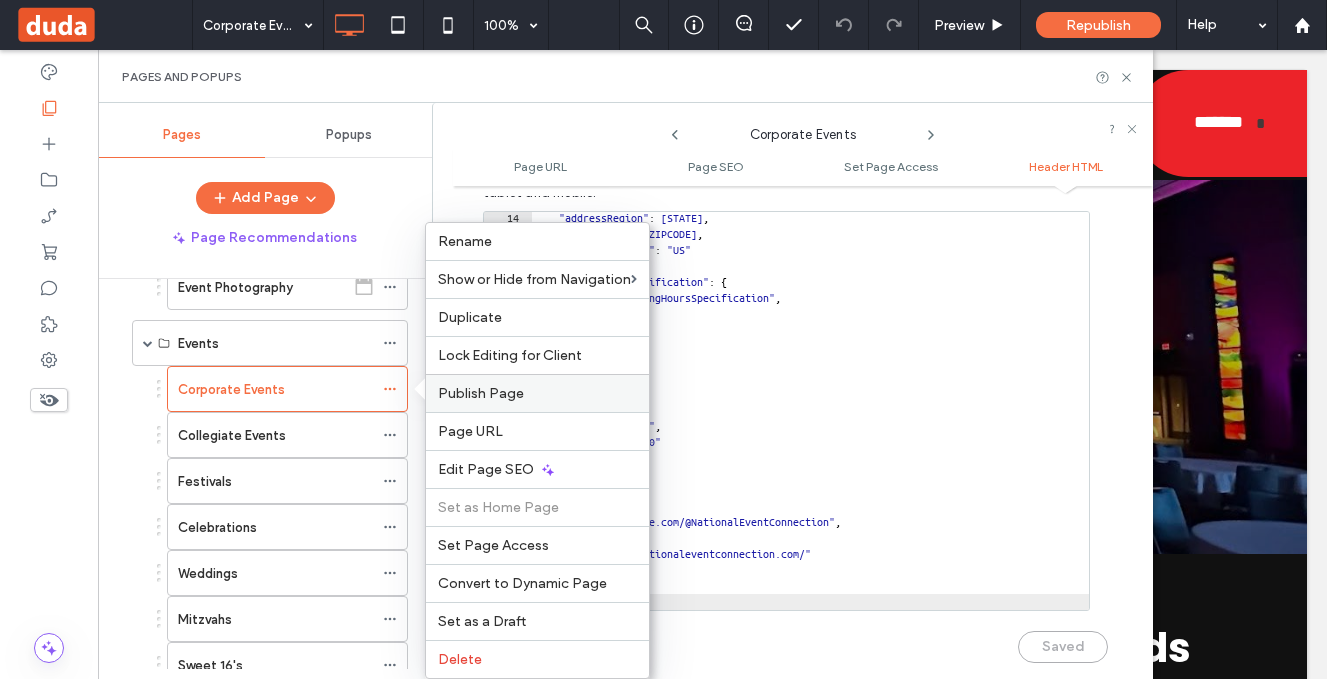 click on "Publish Page" at bounding box center (537, 393) 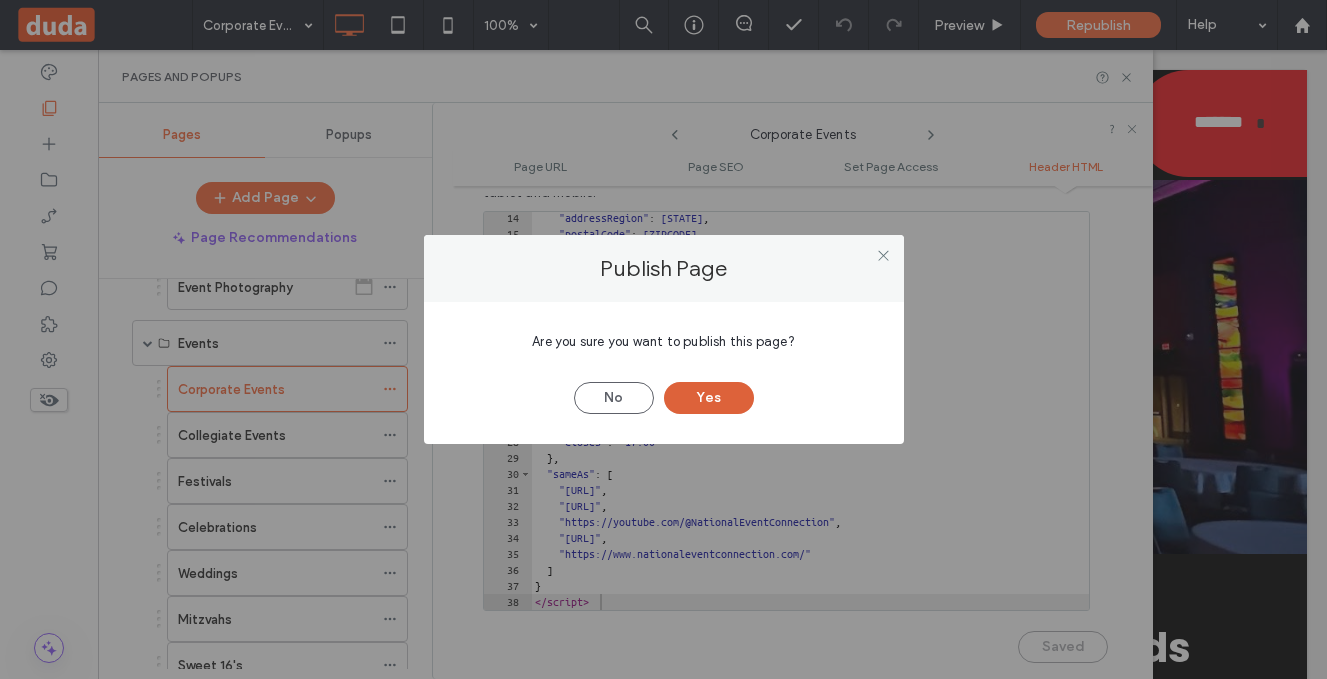 click on "Yes" at bounding box center [709, 398] 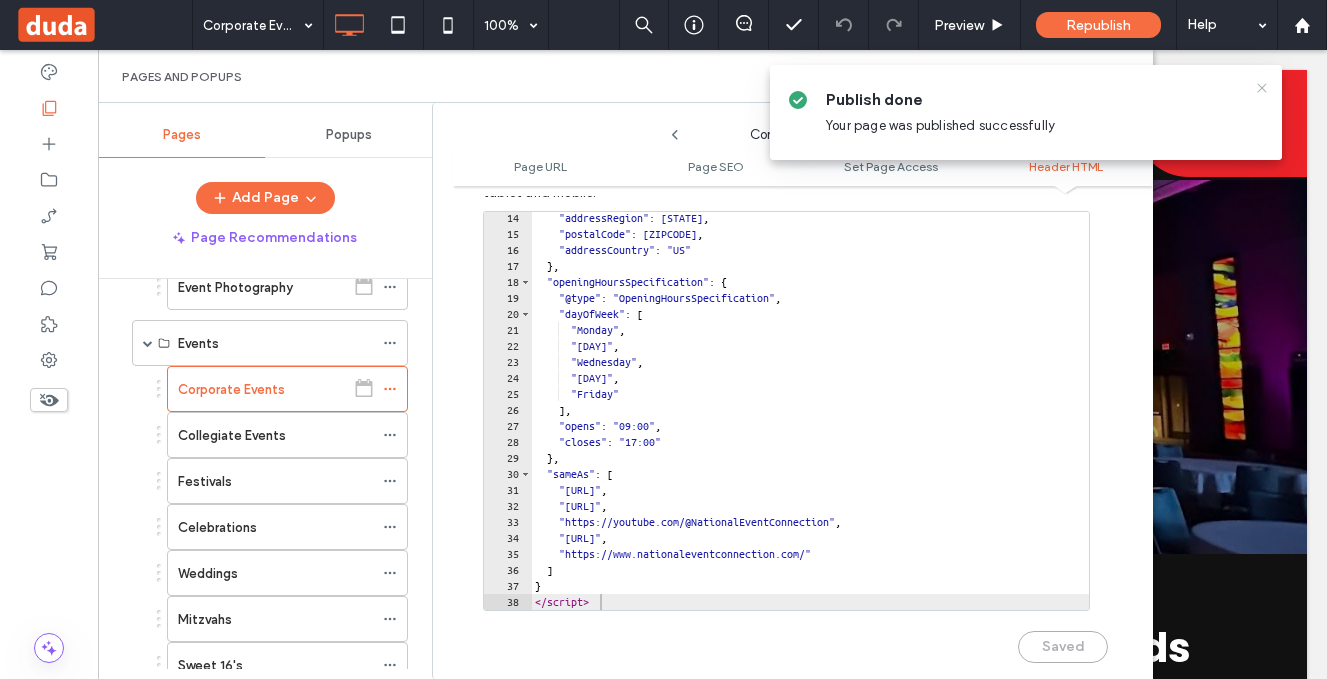 click 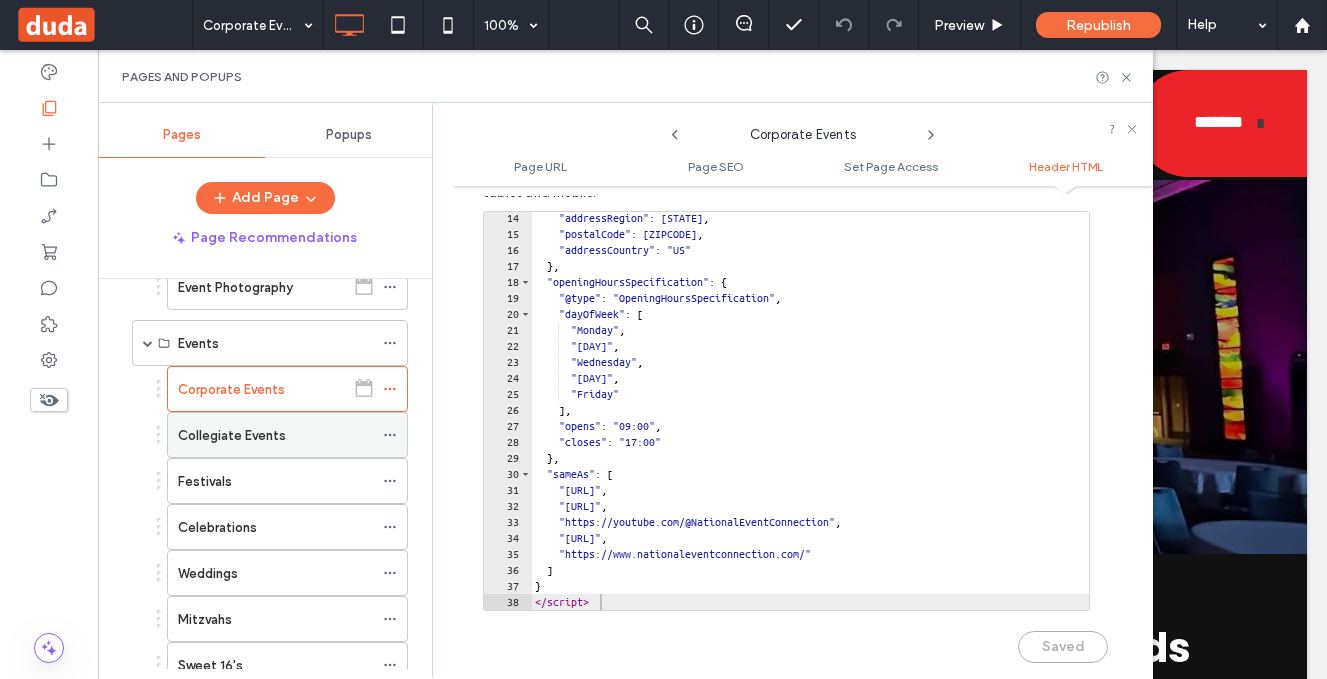 click on "Collegiate Events" at bounding box center [275, 435] 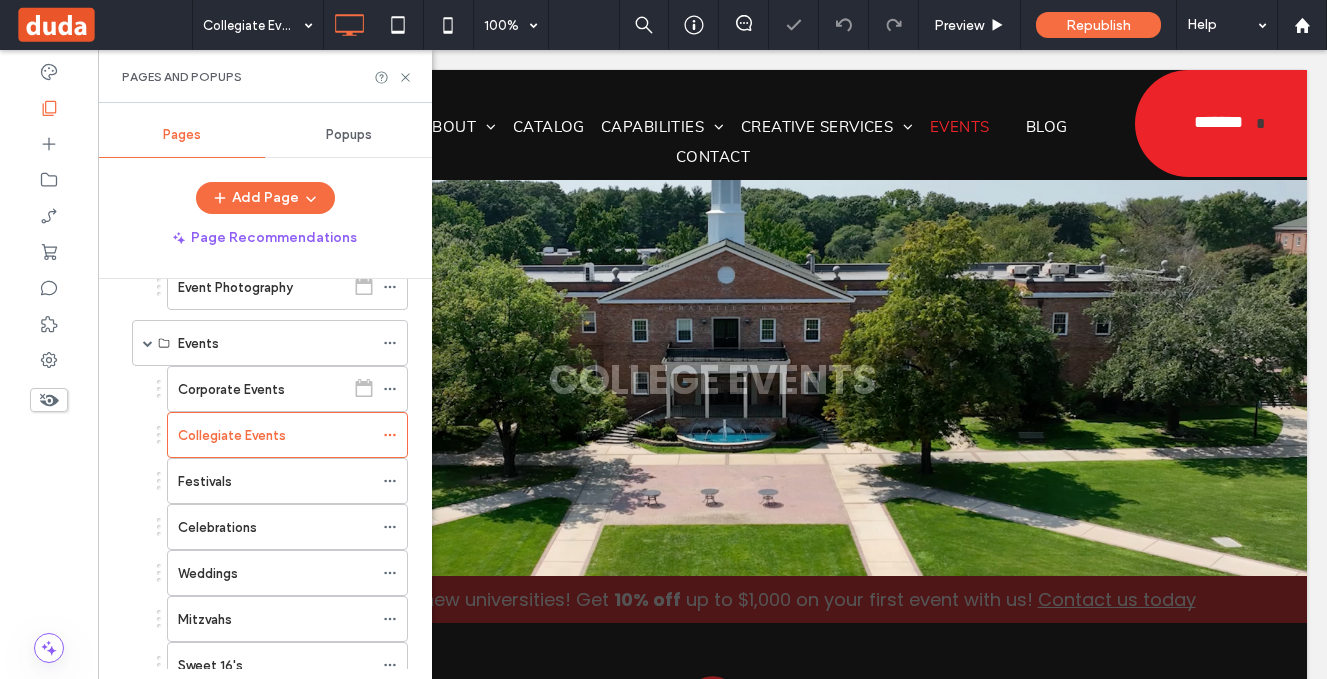 scroll, scrollTop: 0, scrollLeft: 0, axis: both 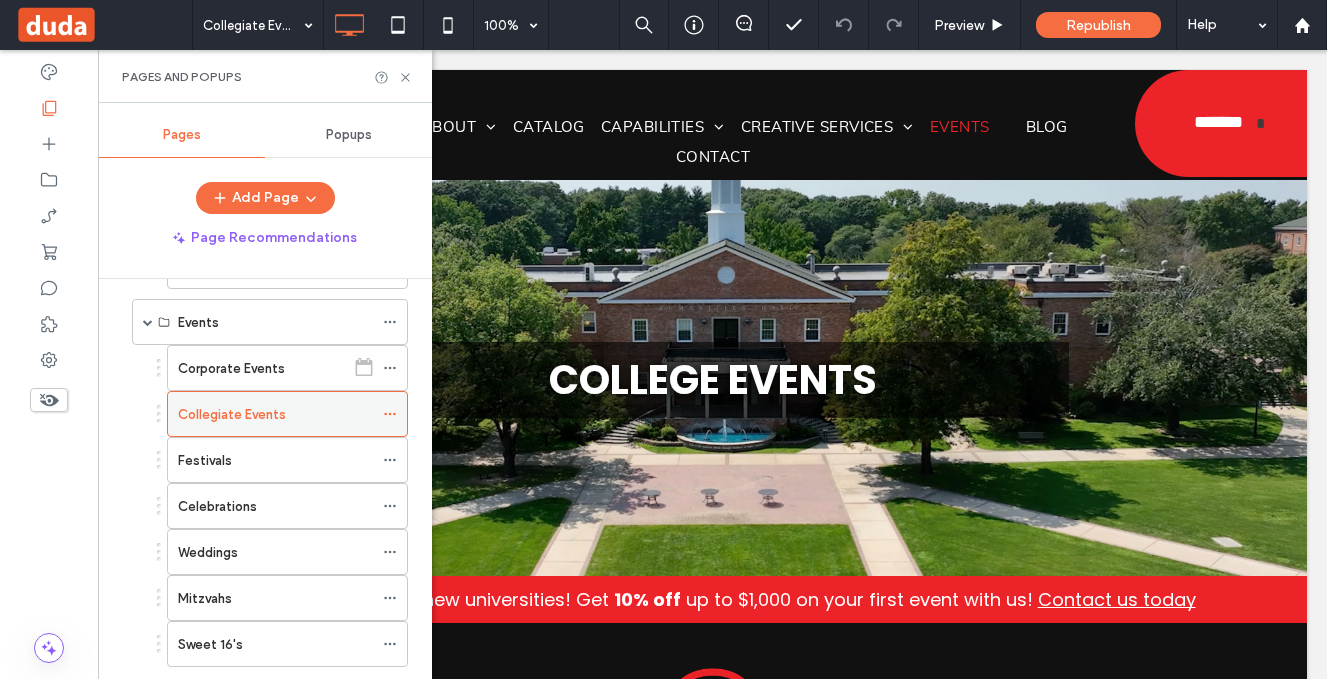 click 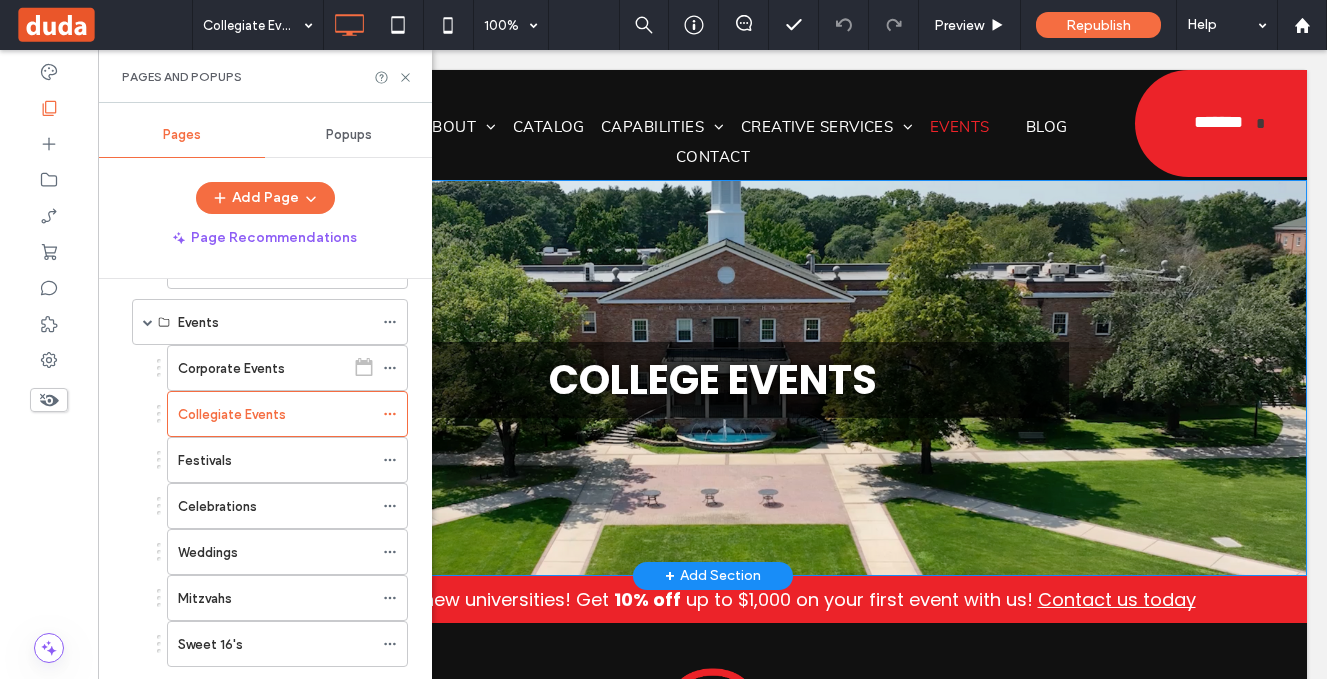 click on "COLLEGE EVENTS
Click To Paste
Row + Add Section" at bounding box center (712, 378) 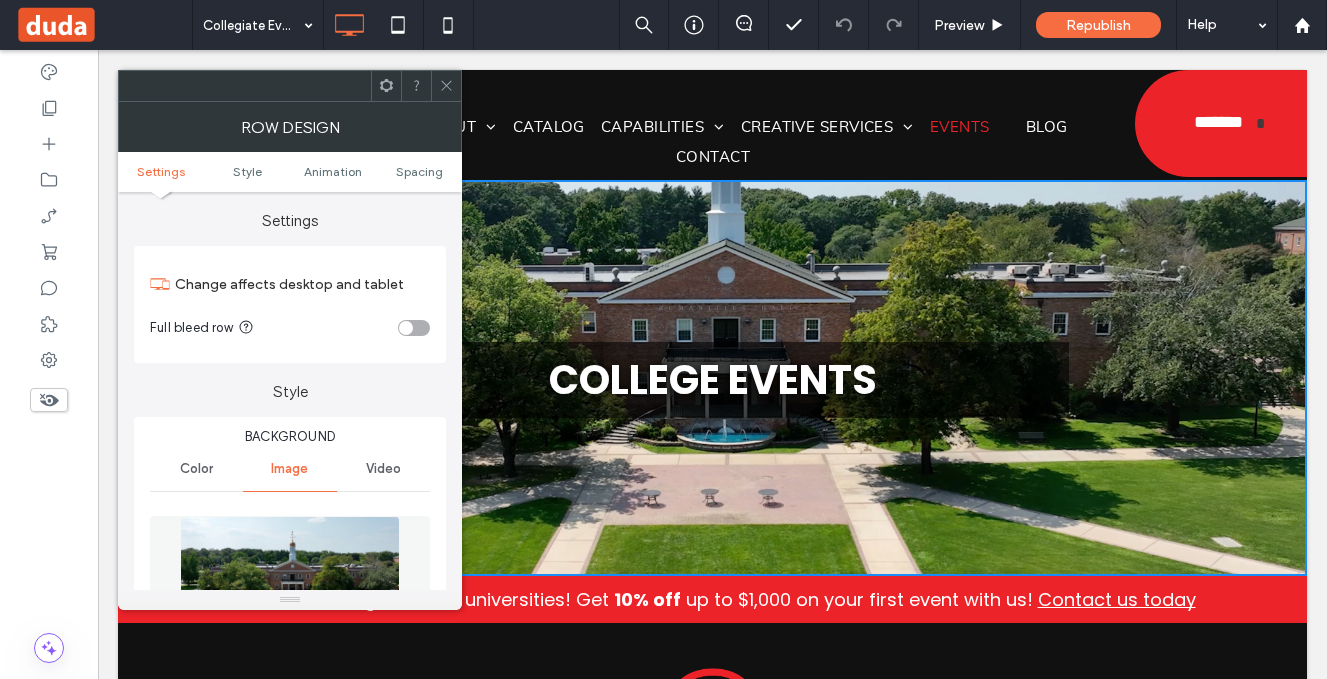 click 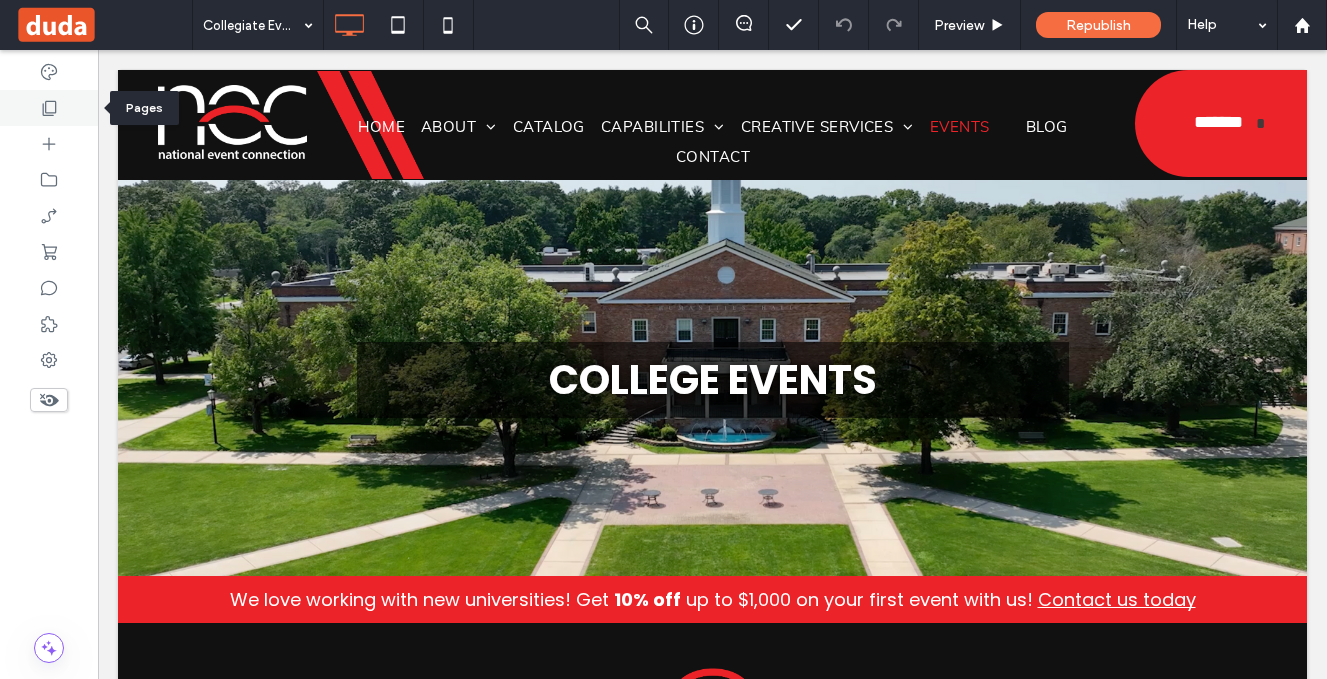 click 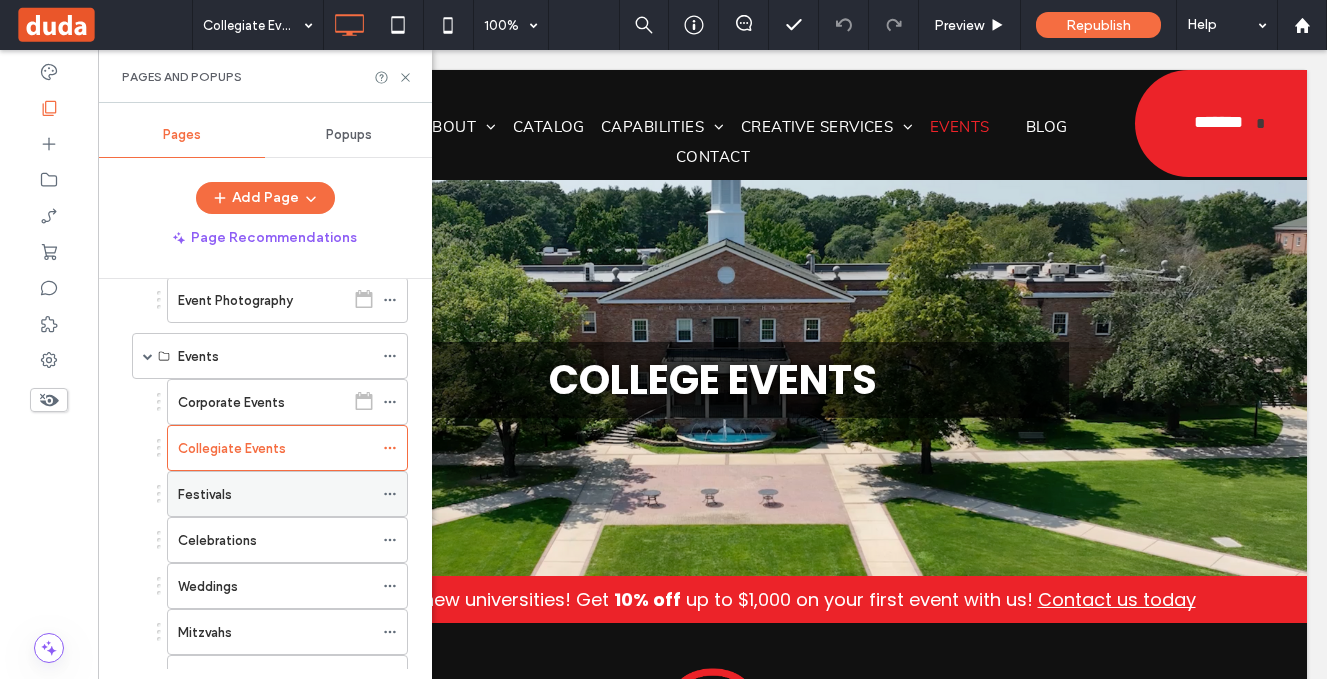 scroll, scrollTop: 487, scrollLeft: 0, axis: vertical 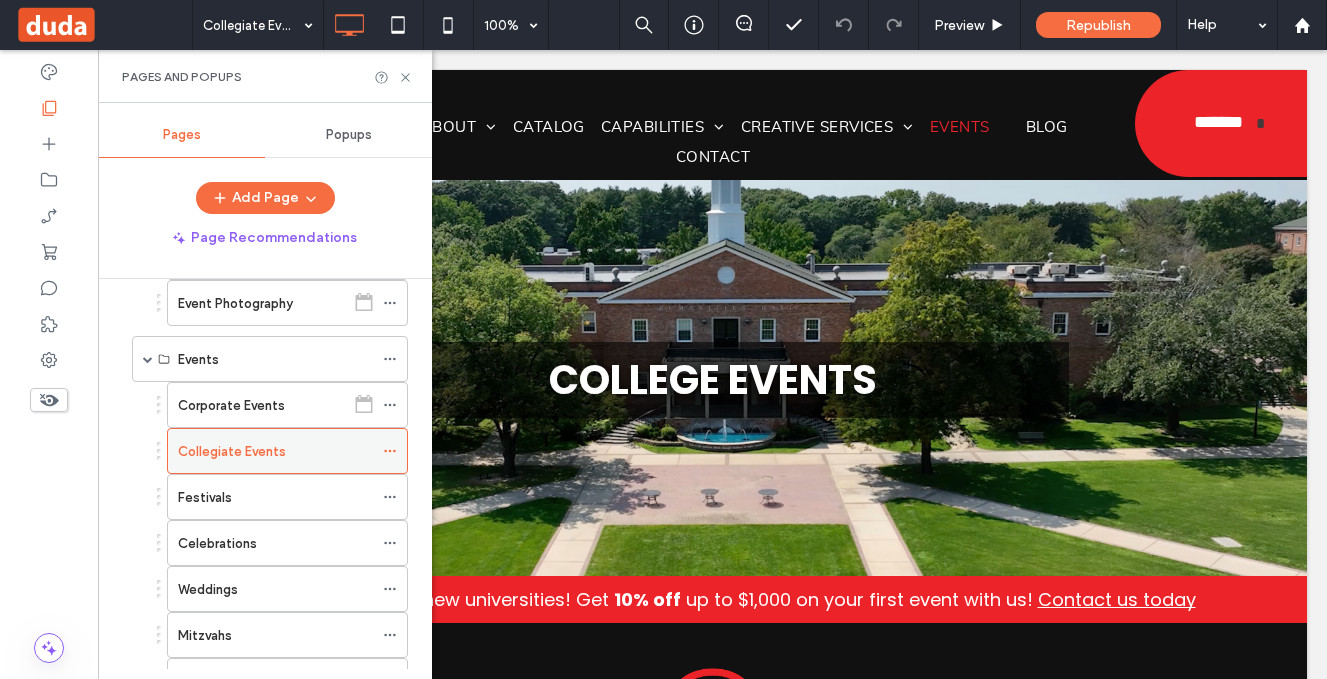 click on "Collegiate Events" at bounding box center [287, 451] 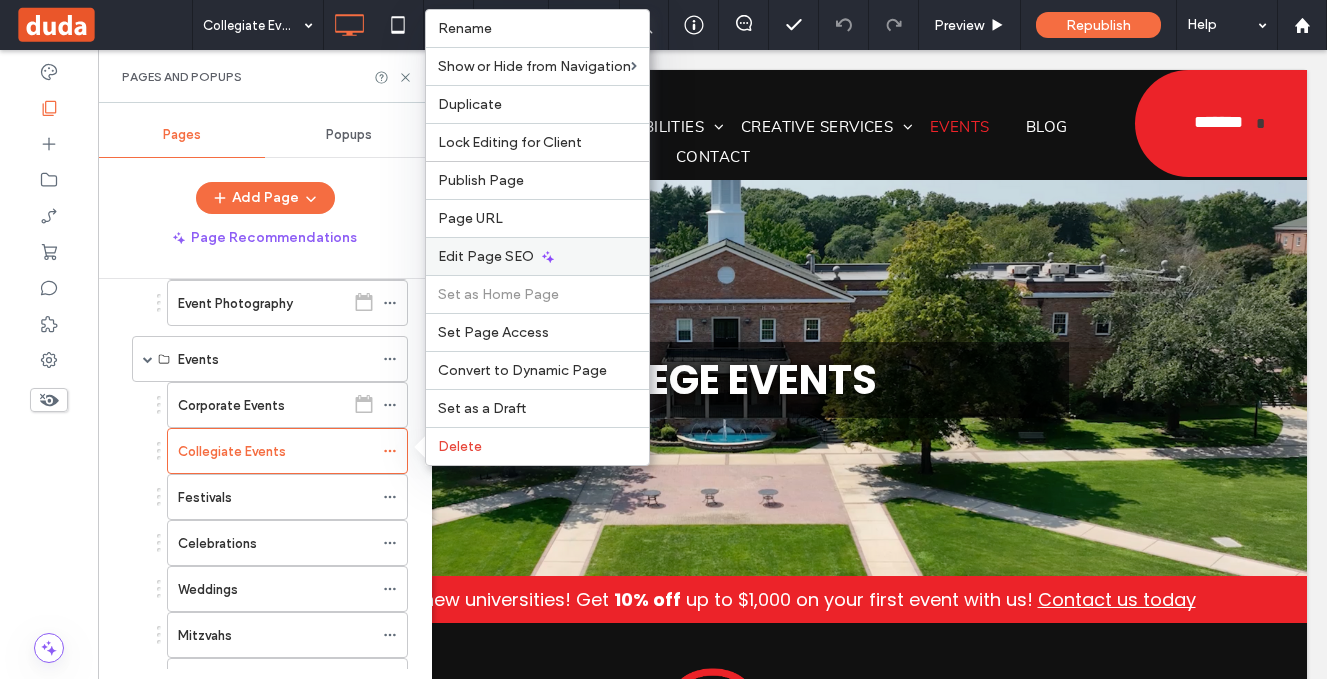 click on "Edit Page SEO" at bounding box center (486, 256) 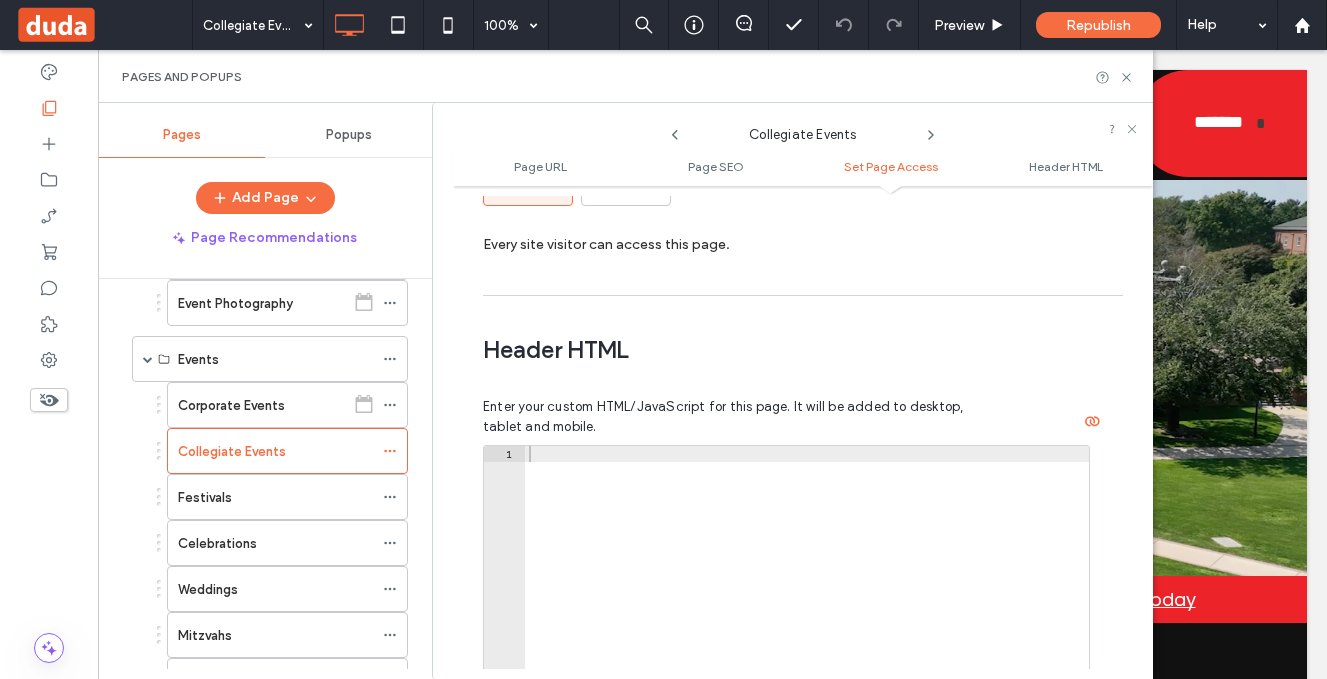 scroll, scrollTop: 1767, scrollLeft: 0, axis: vertical 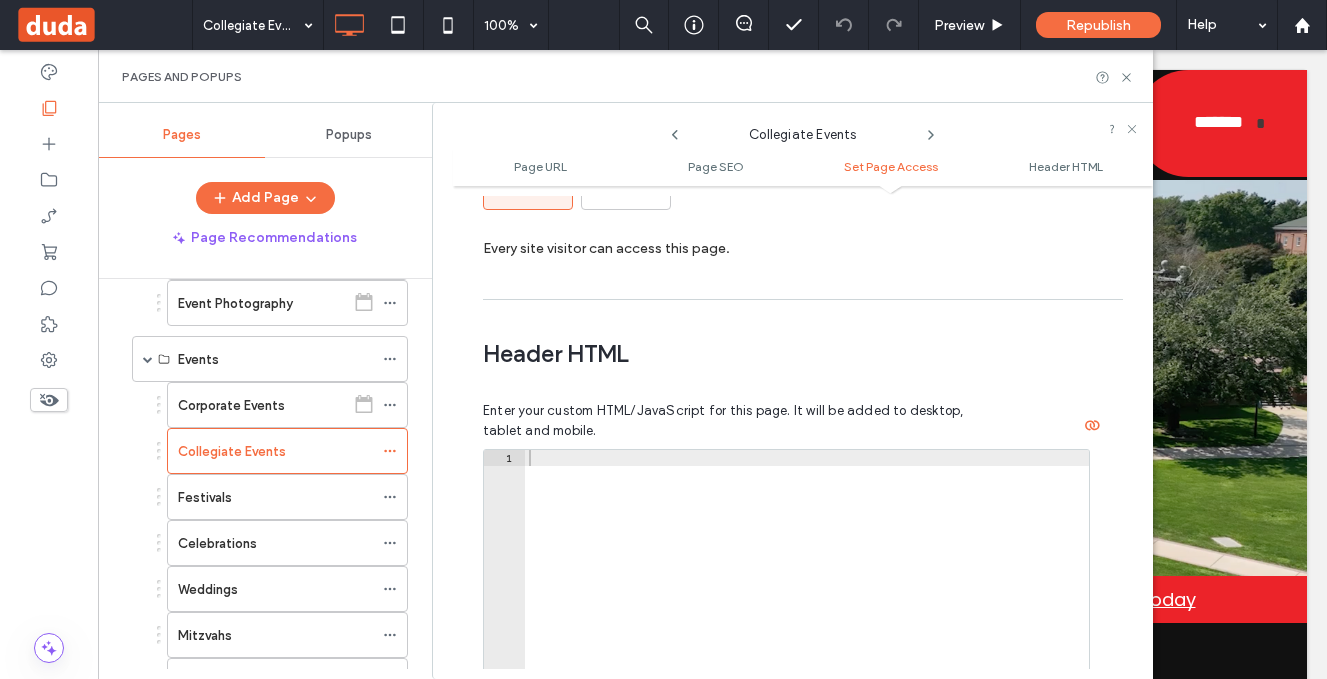 click at bounding box center [807, 665] 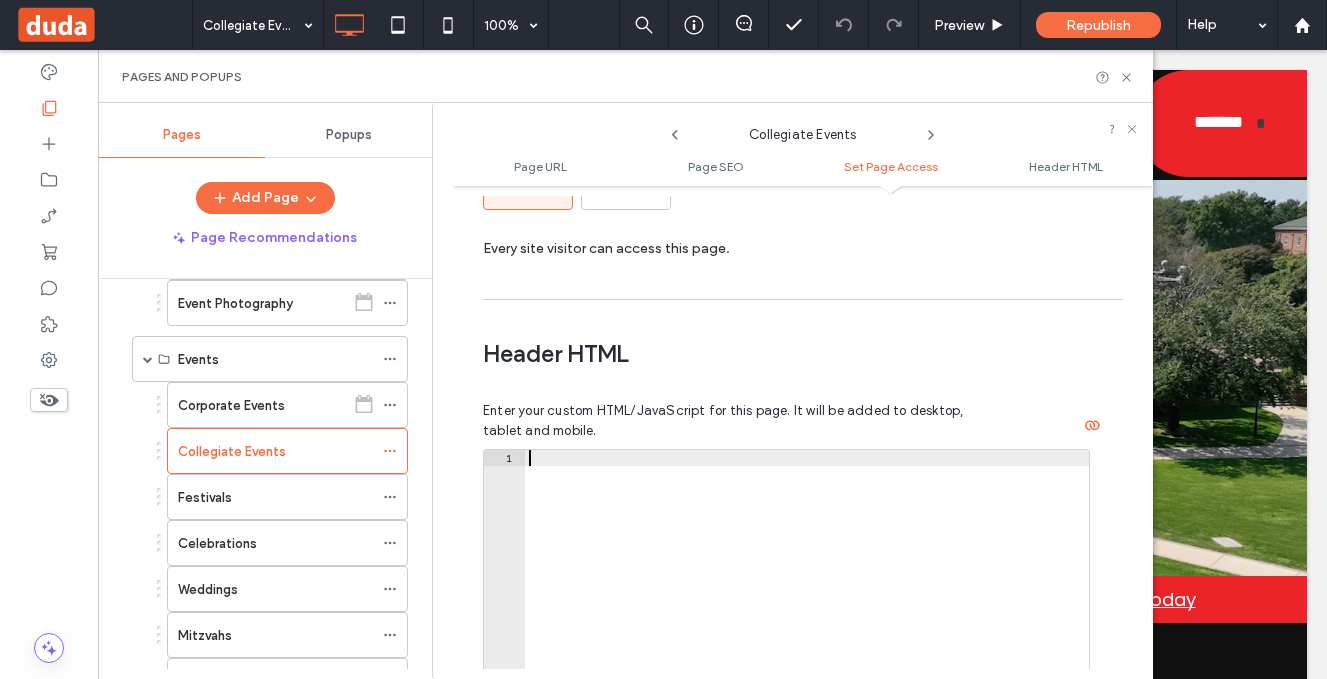 paste on "*********" 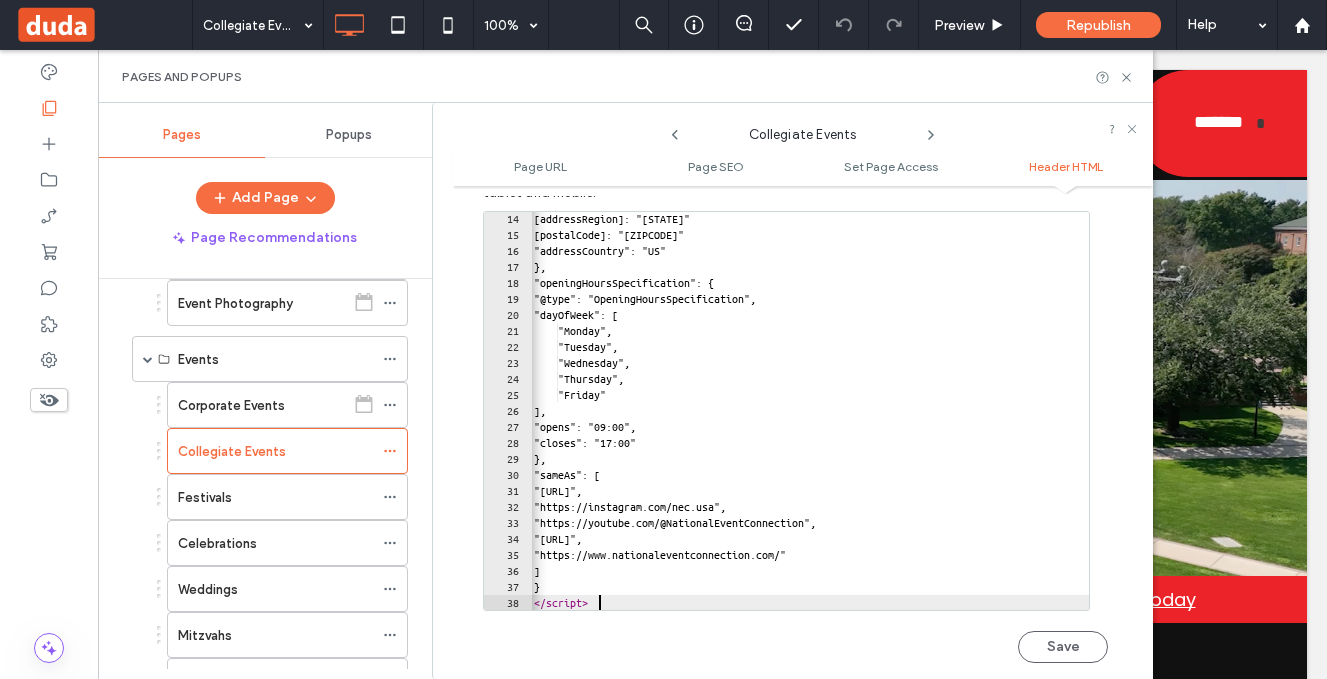 scroll, scrollTop: 2005, scrollLeft: 0, axis: vertical 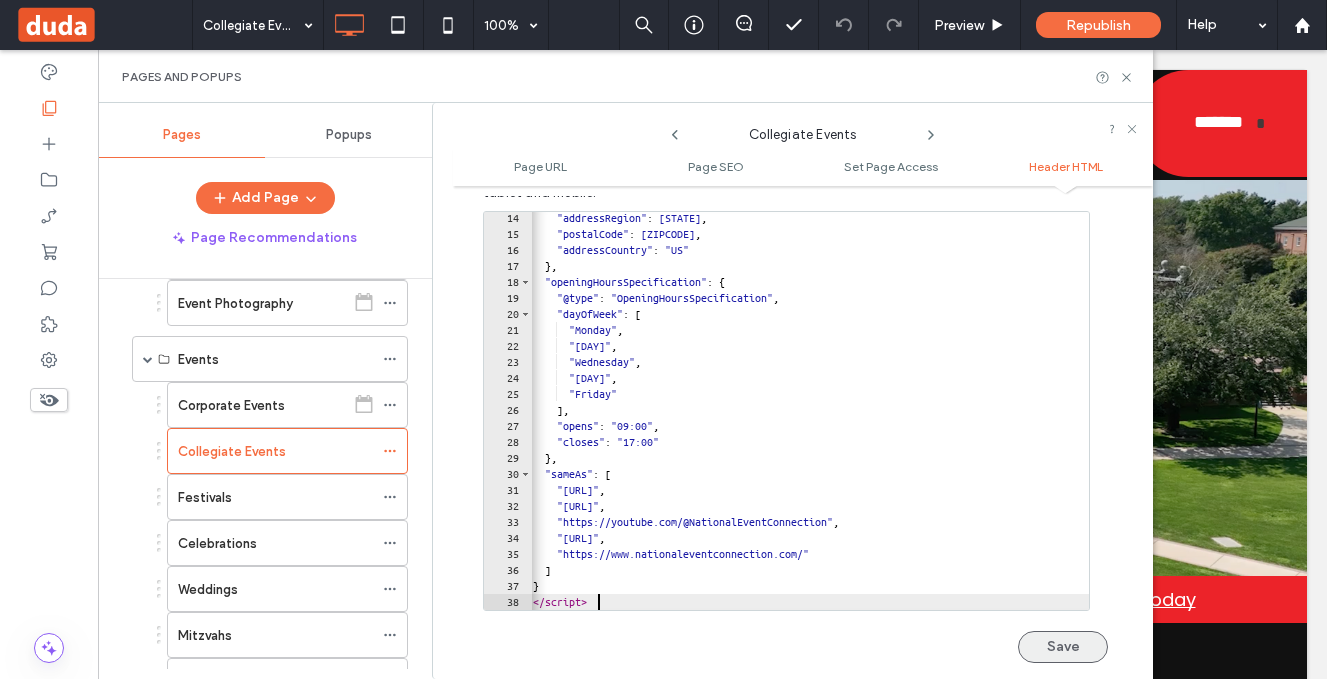 click on "Save" at bounding box center (1063, 647) 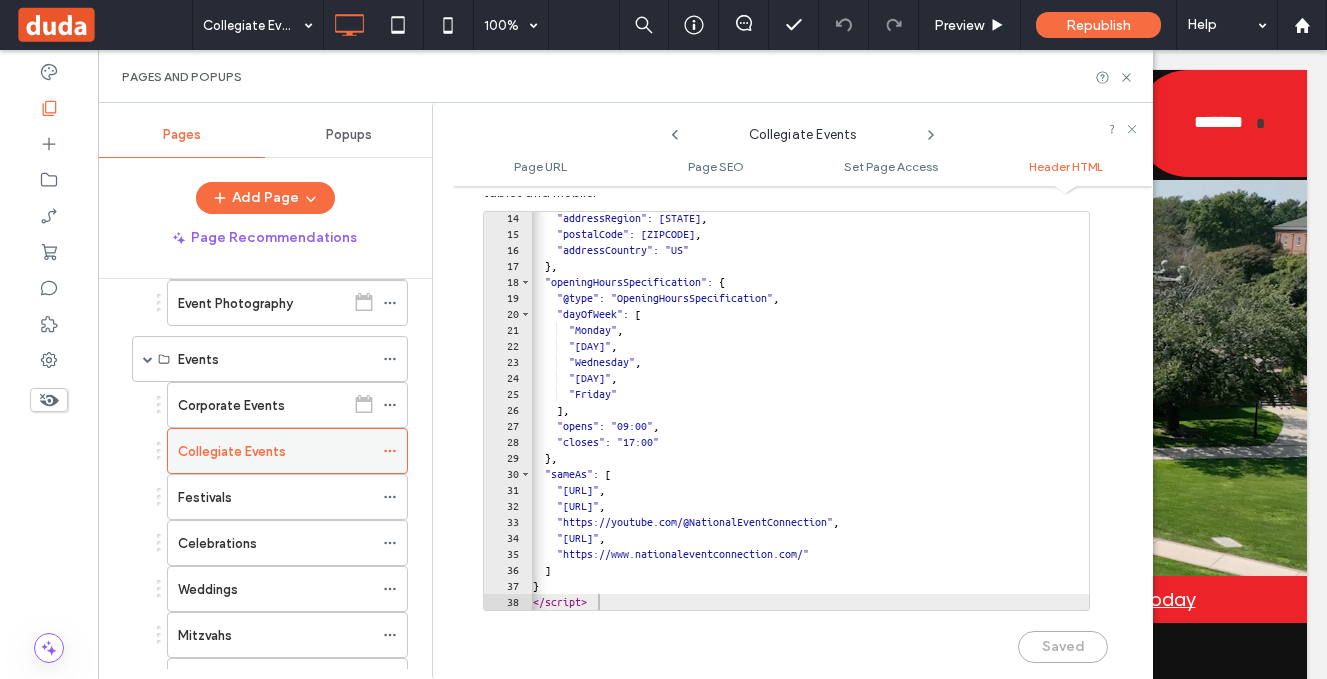 click 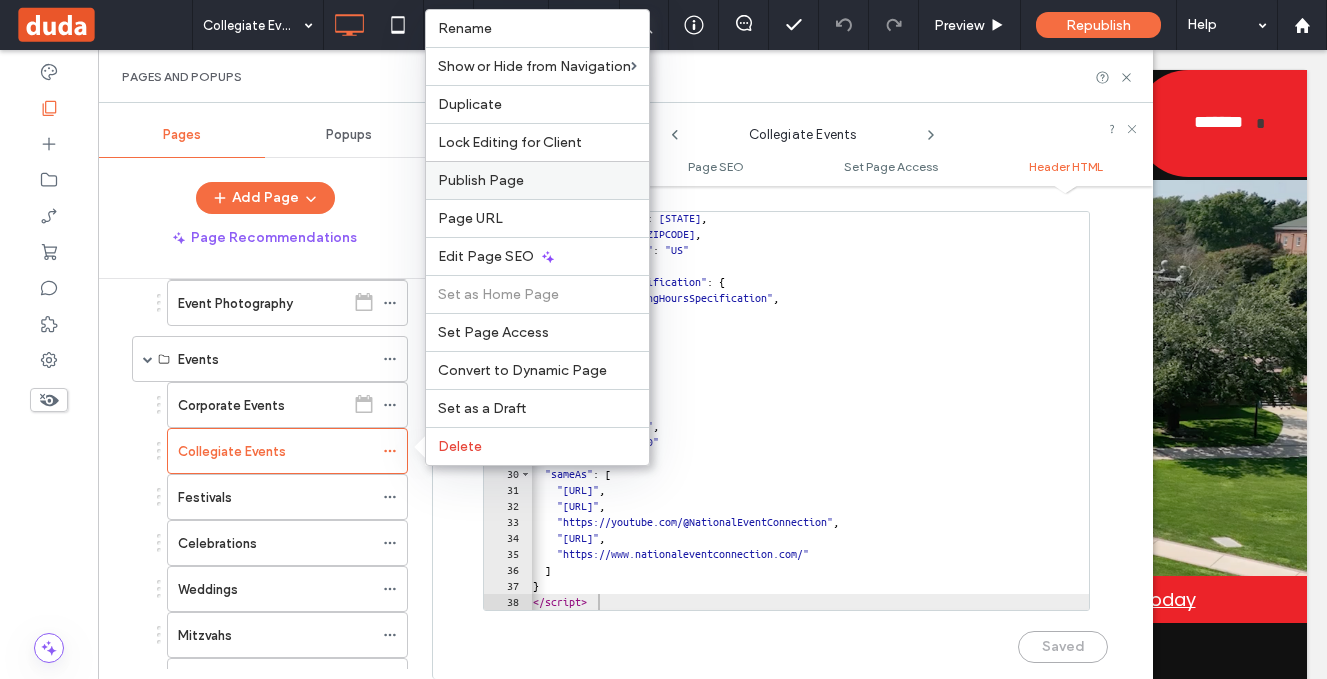 click on "Publish Page" at bounding box center (481, 180) 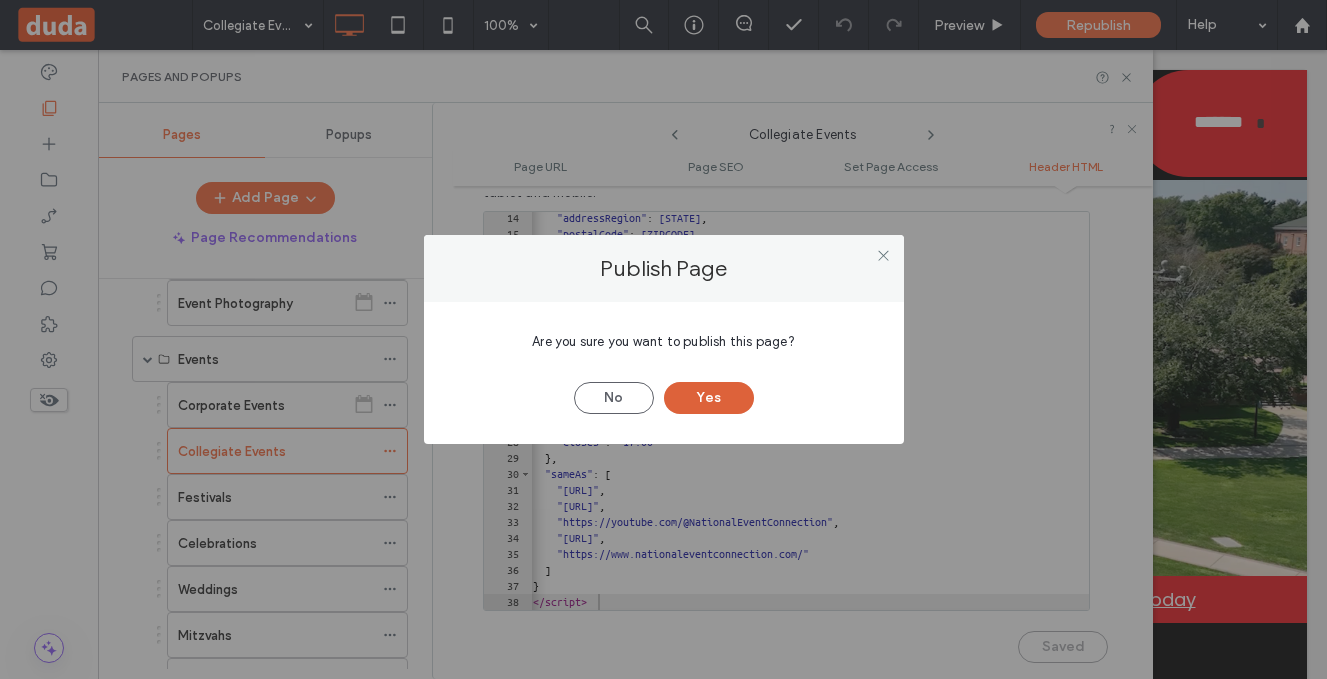 click on "Yes" at bounding box center (709, 398) 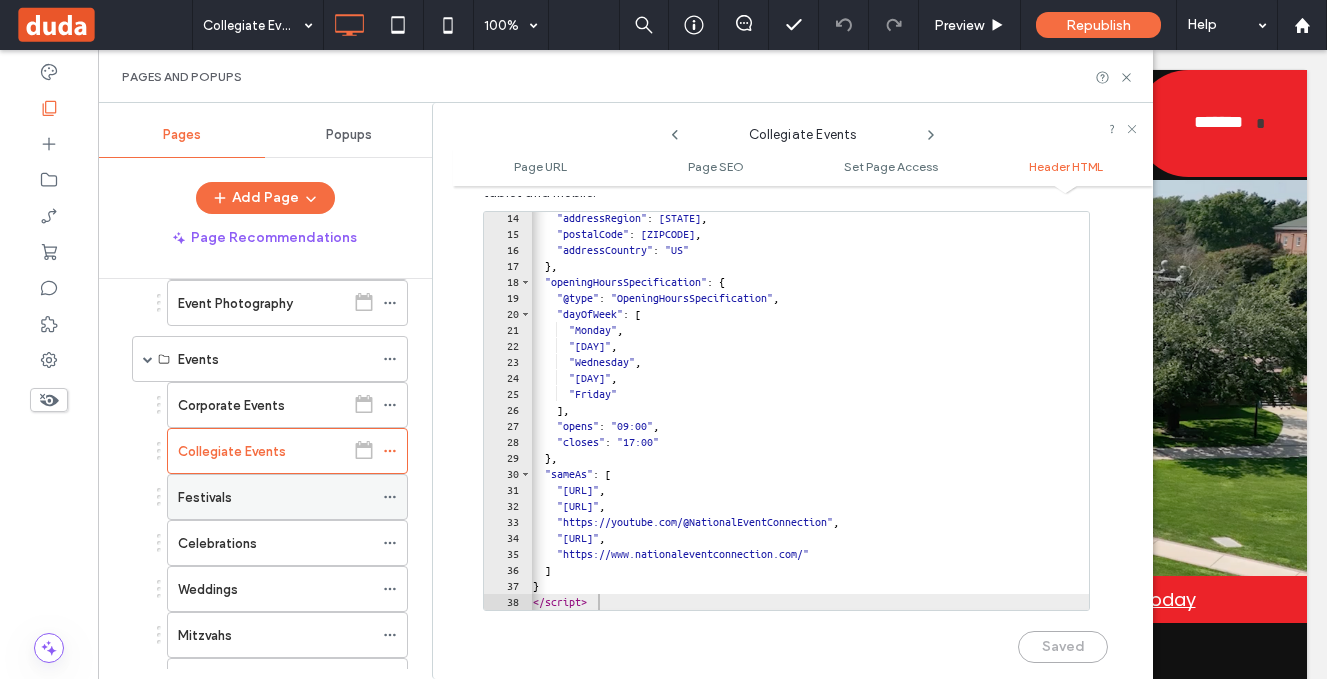 click on "Festivals" at bounding box center (275, 497) 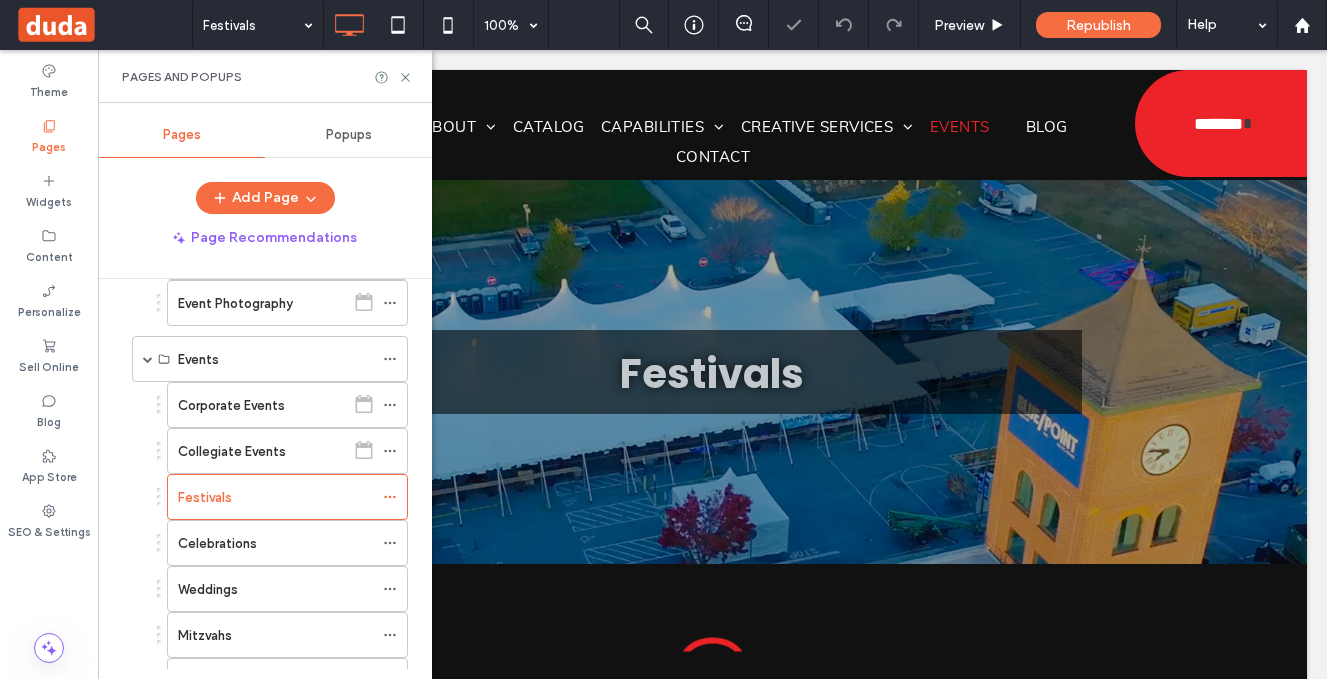 scroll, scrollTop: 0, scrollLeft: 0, axis: both 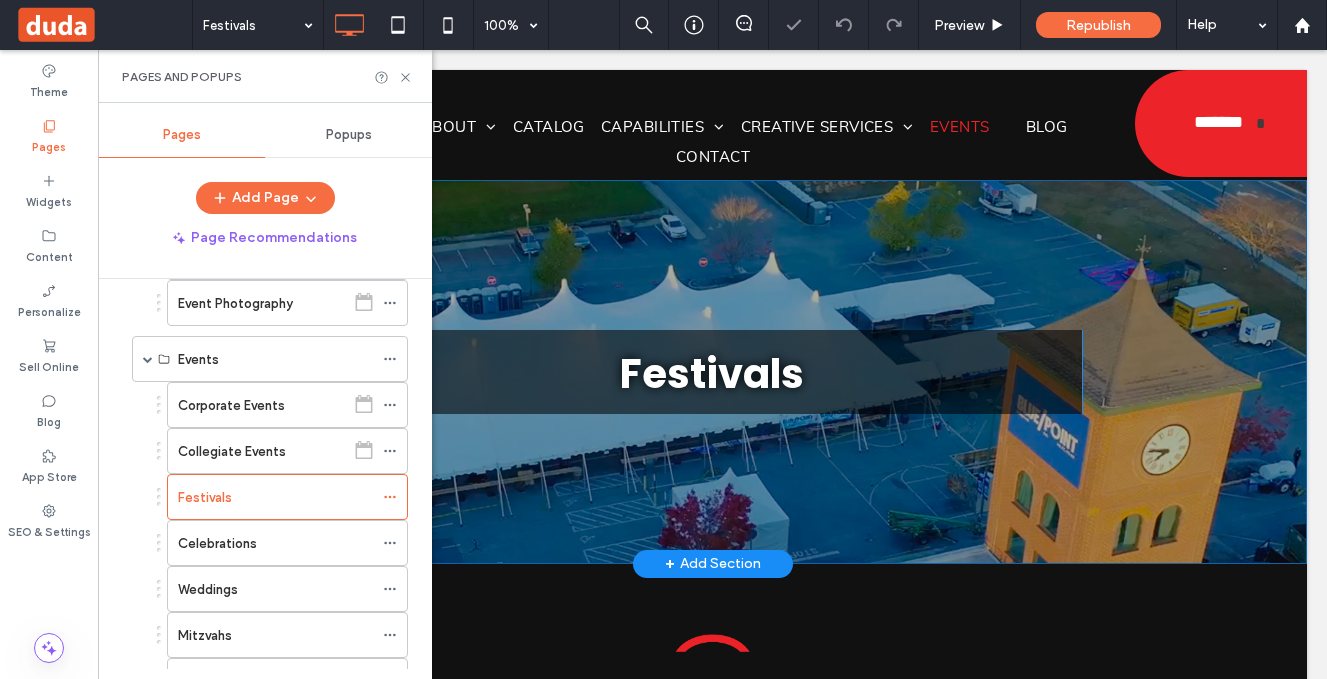 click on "Click To Paste
Festivals
Click To Paste
Click To Paste
Row + Add Section" at bounding box center [712, 372] 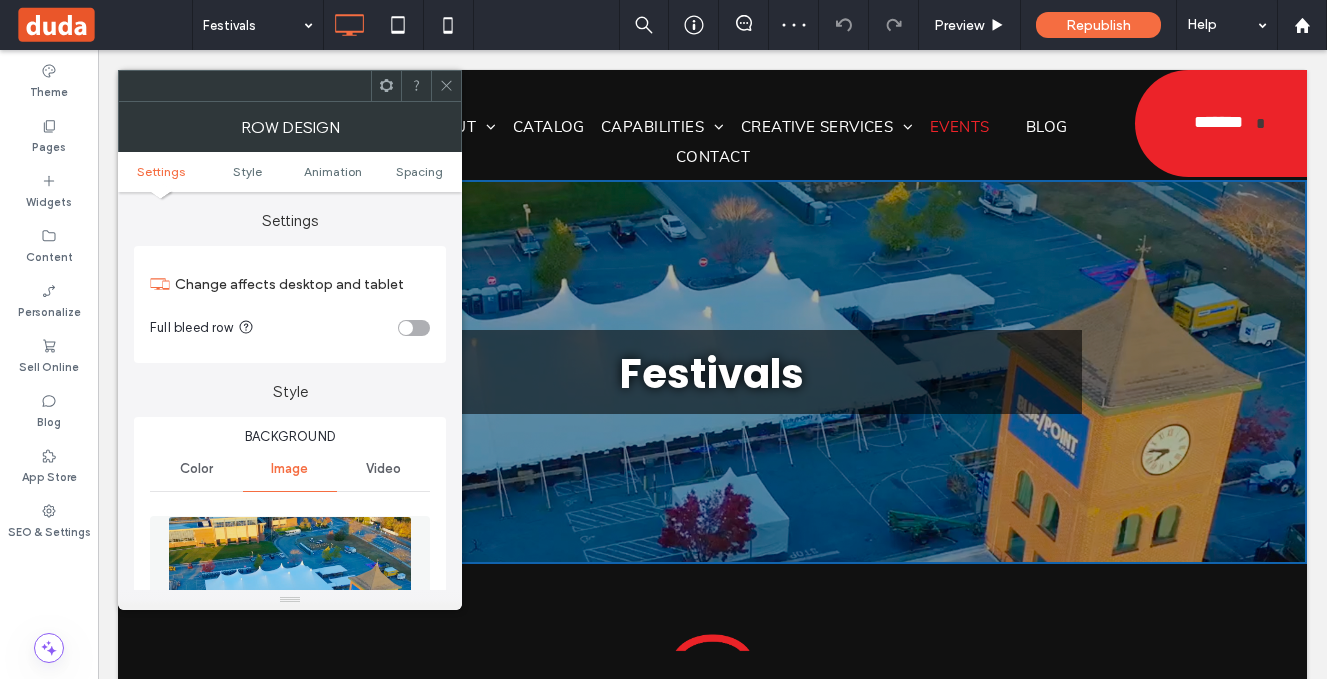 click at bounding box center (290, 585) 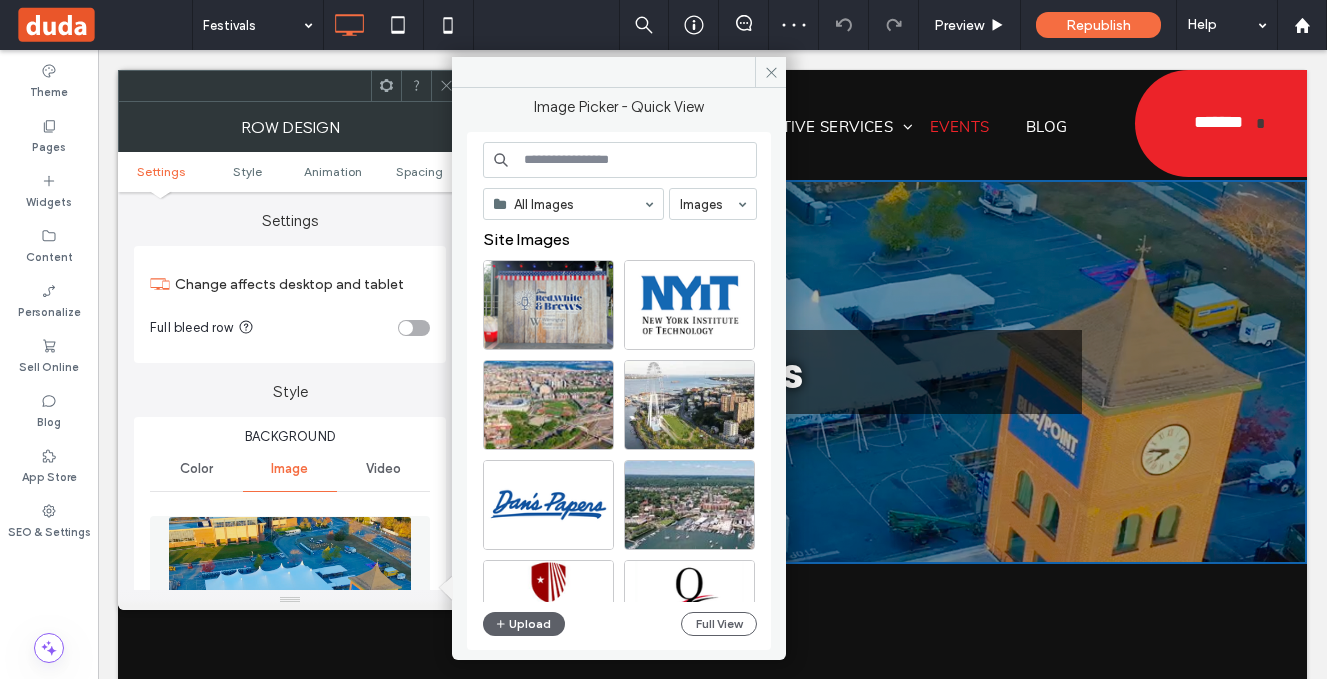 click at bounding box center (290, 585) 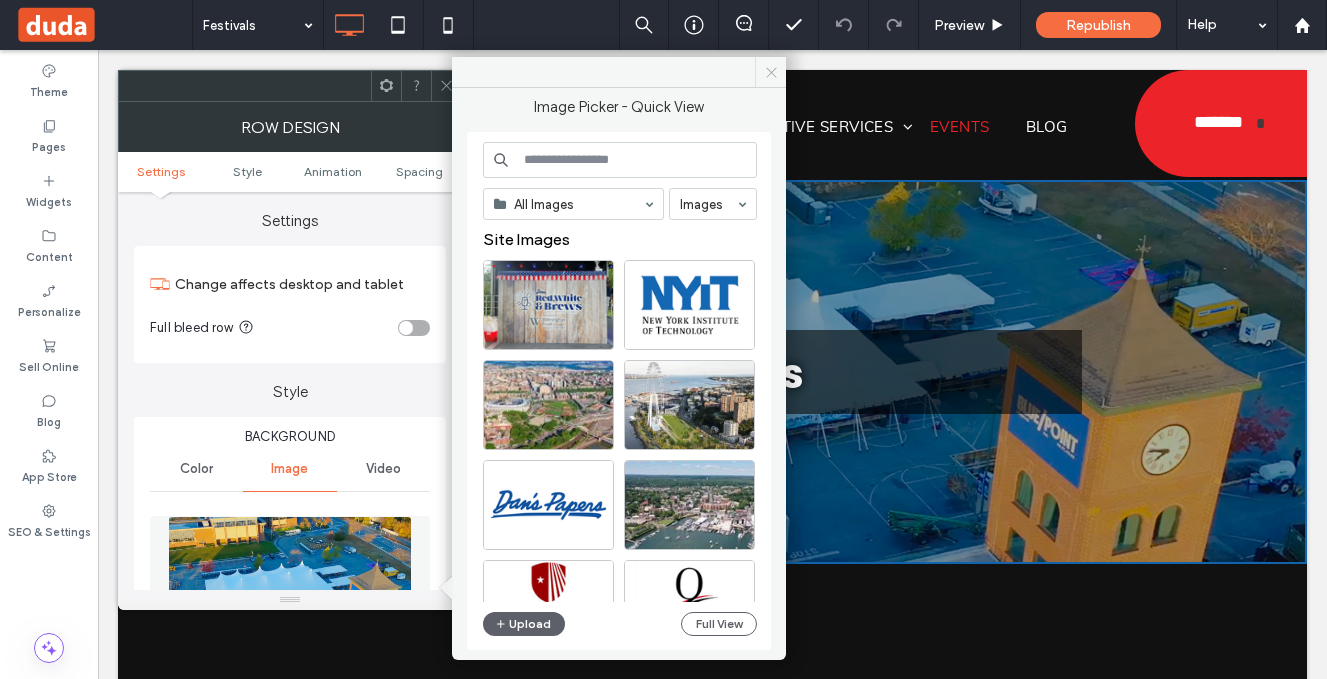 click 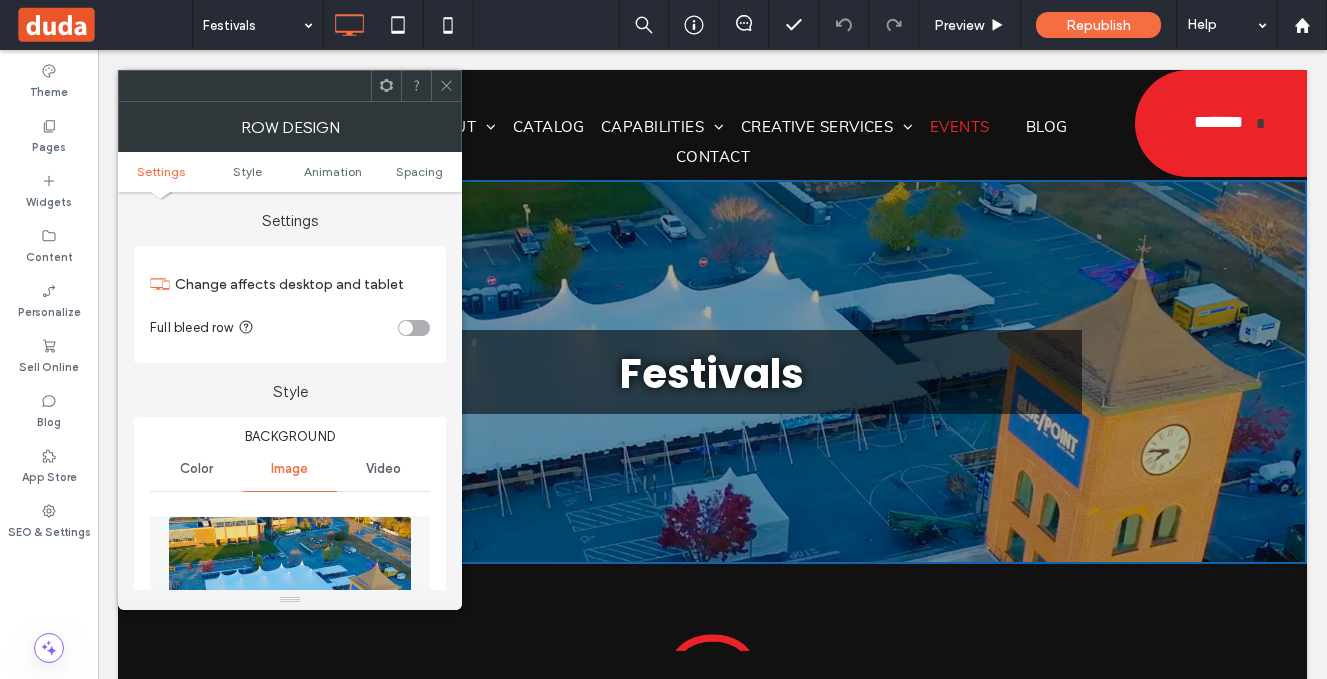 click 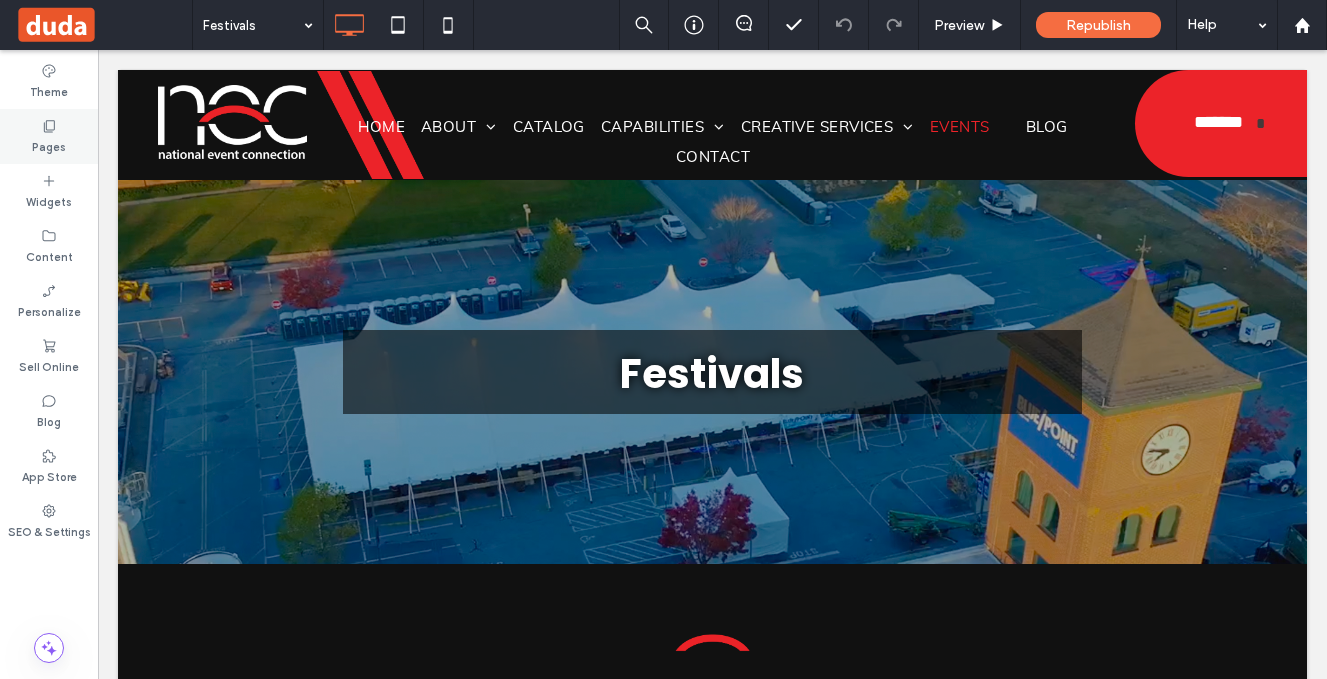 click on "Pages" at bounding box center [49, 145] 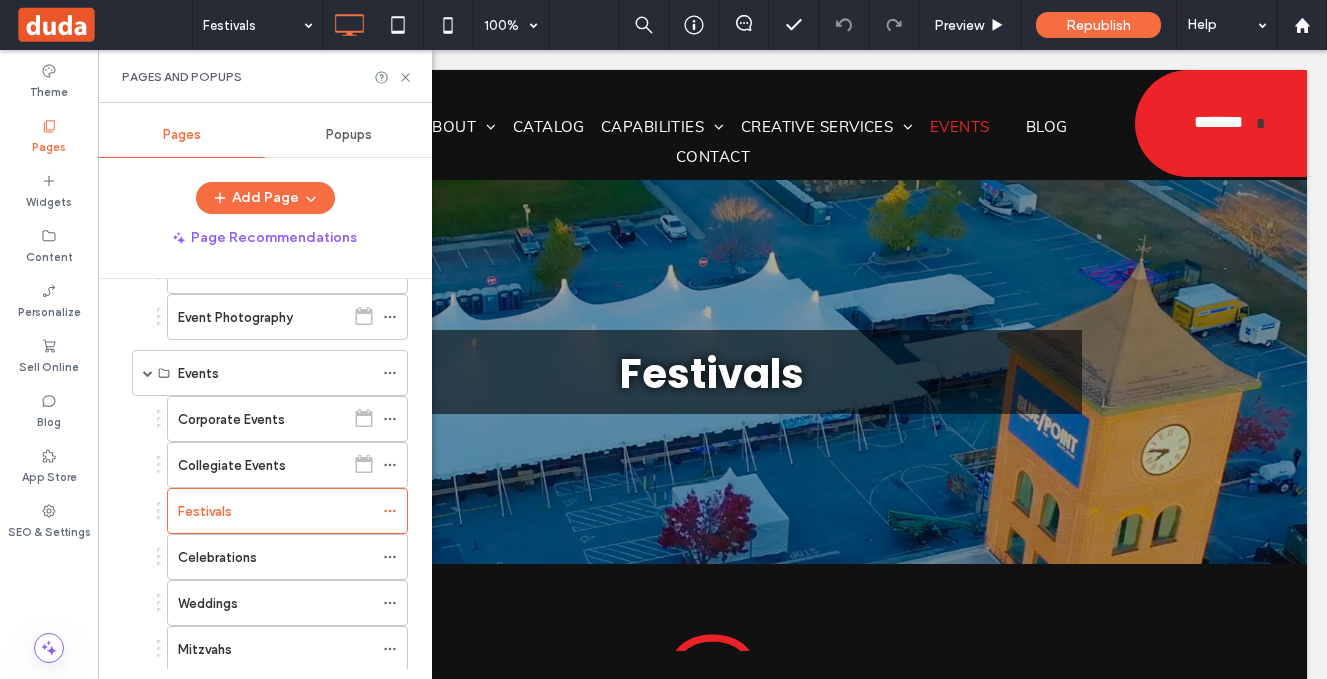 scroll, scrollTop: 473, scrollLeft: 0, axis: vertical 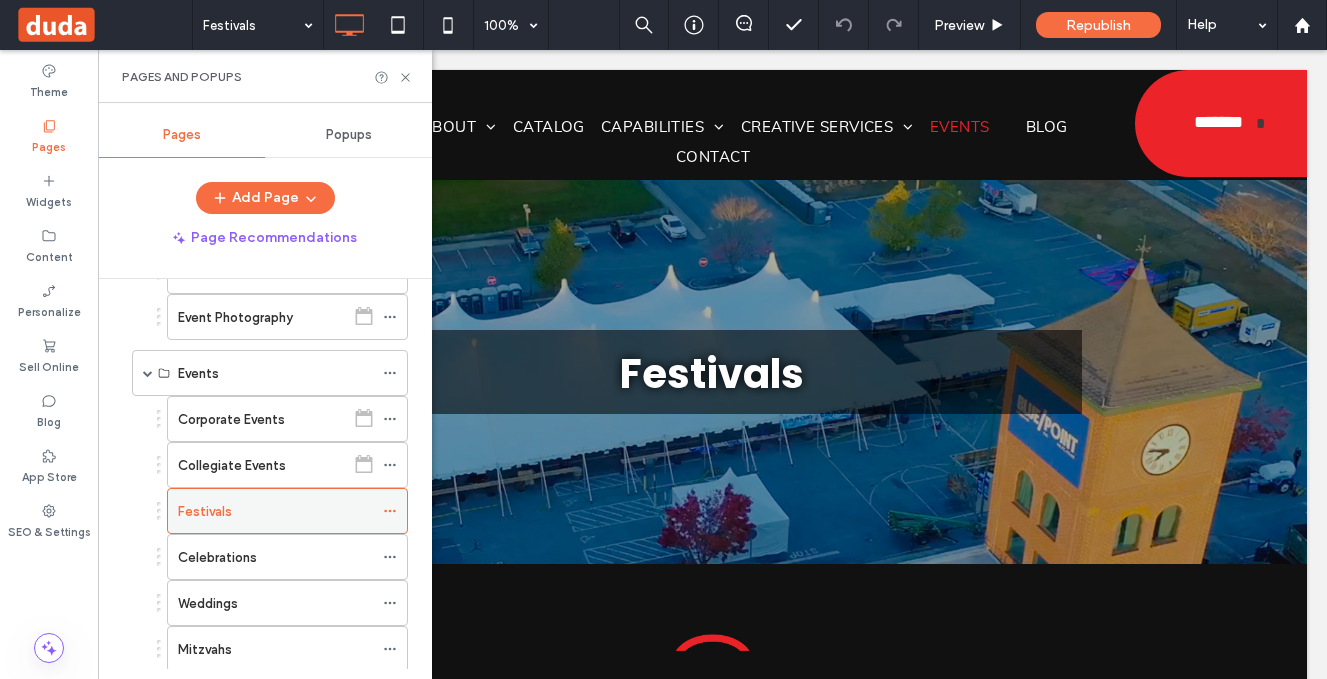 click 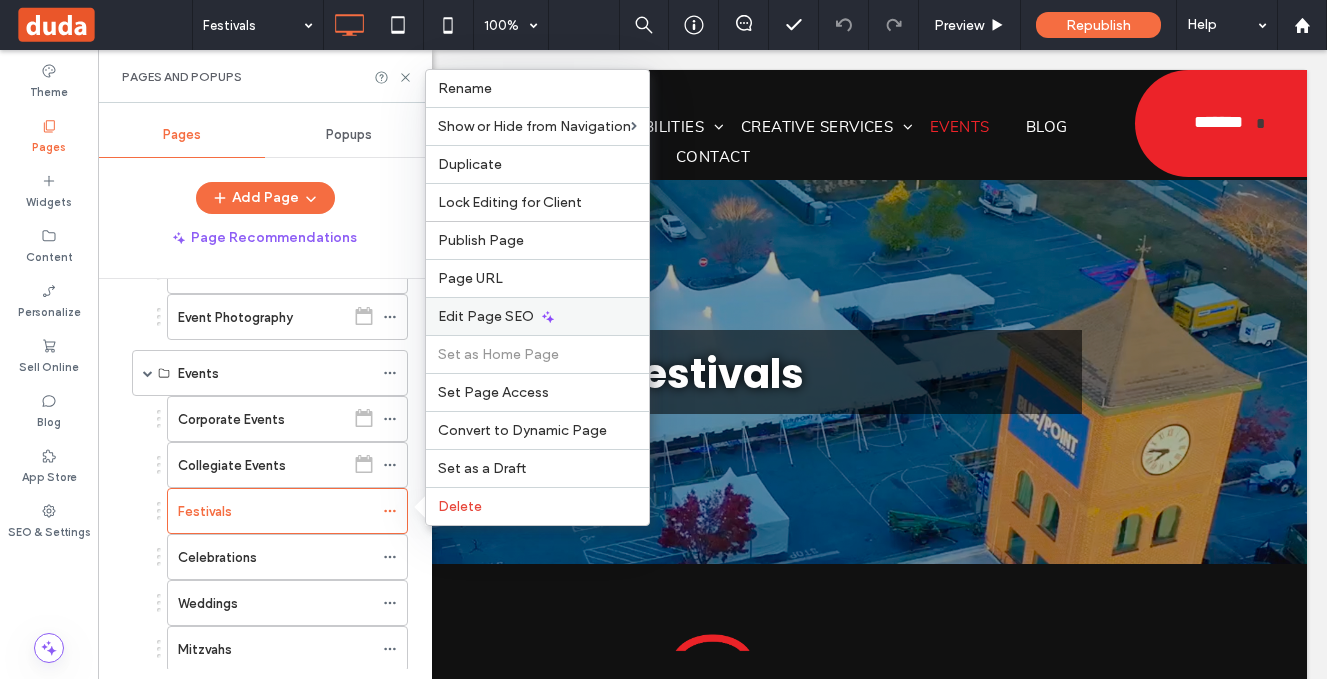 click on "Edit Page SEO" at bounding box center (486, 316) 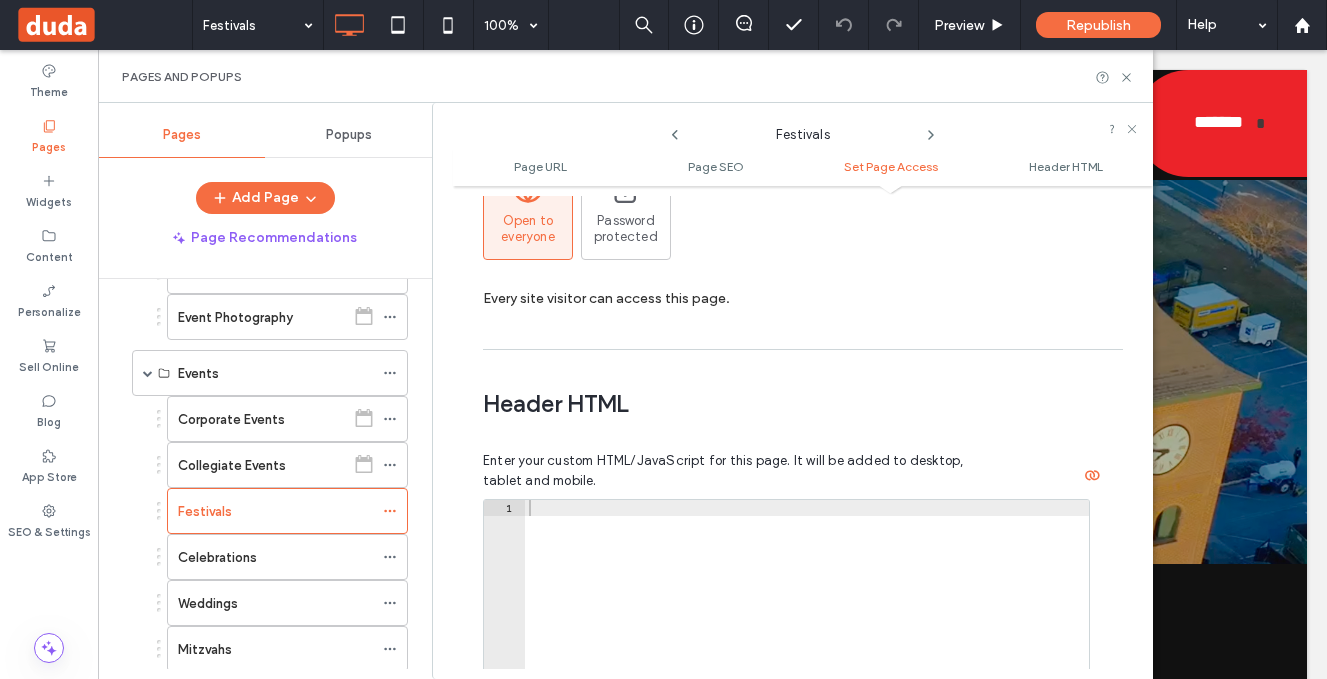 click at bounding box center (807, 715) 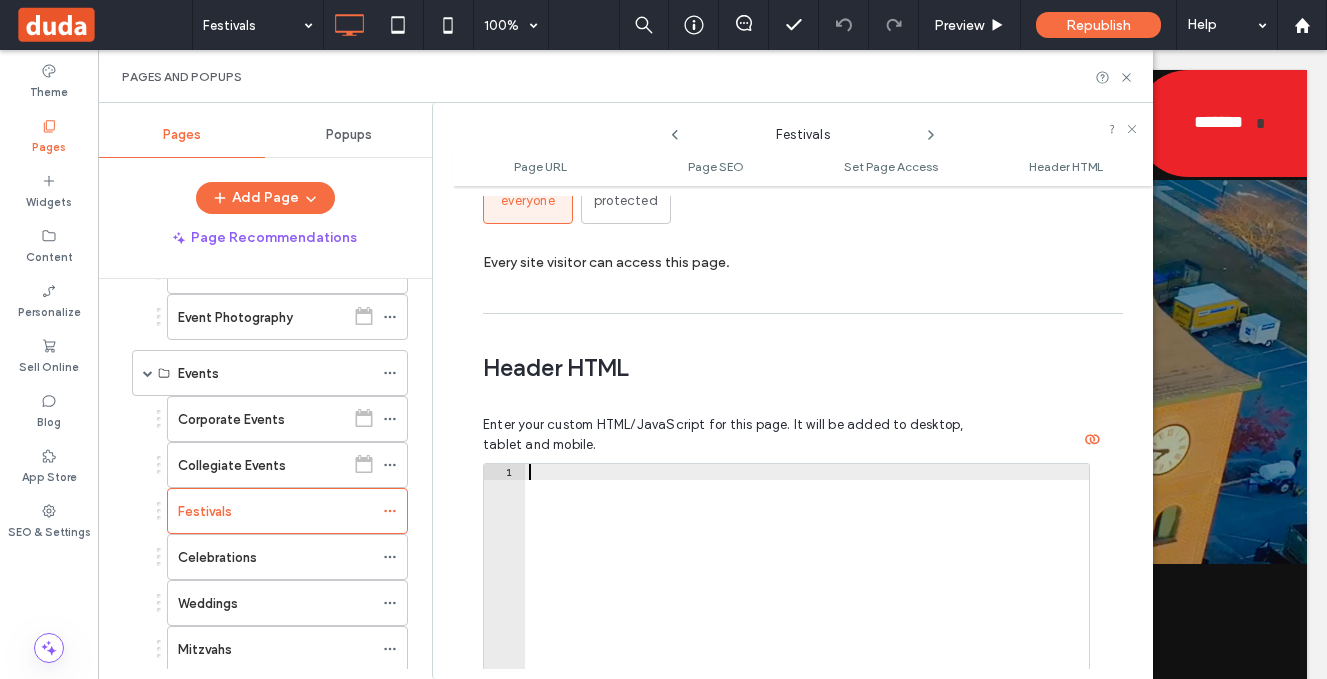 scroll, scrollTop: 1869, scrollLeft: 0, axis: vertical 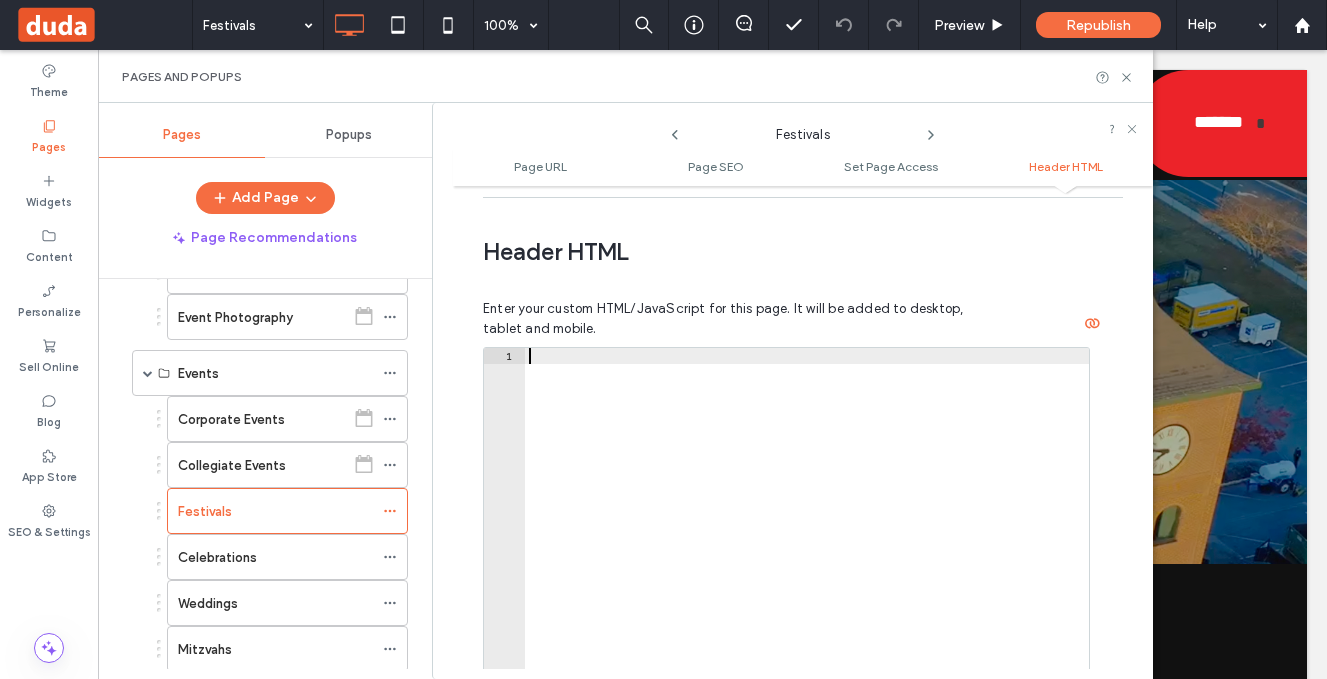 click at bounding box center (807, 563) 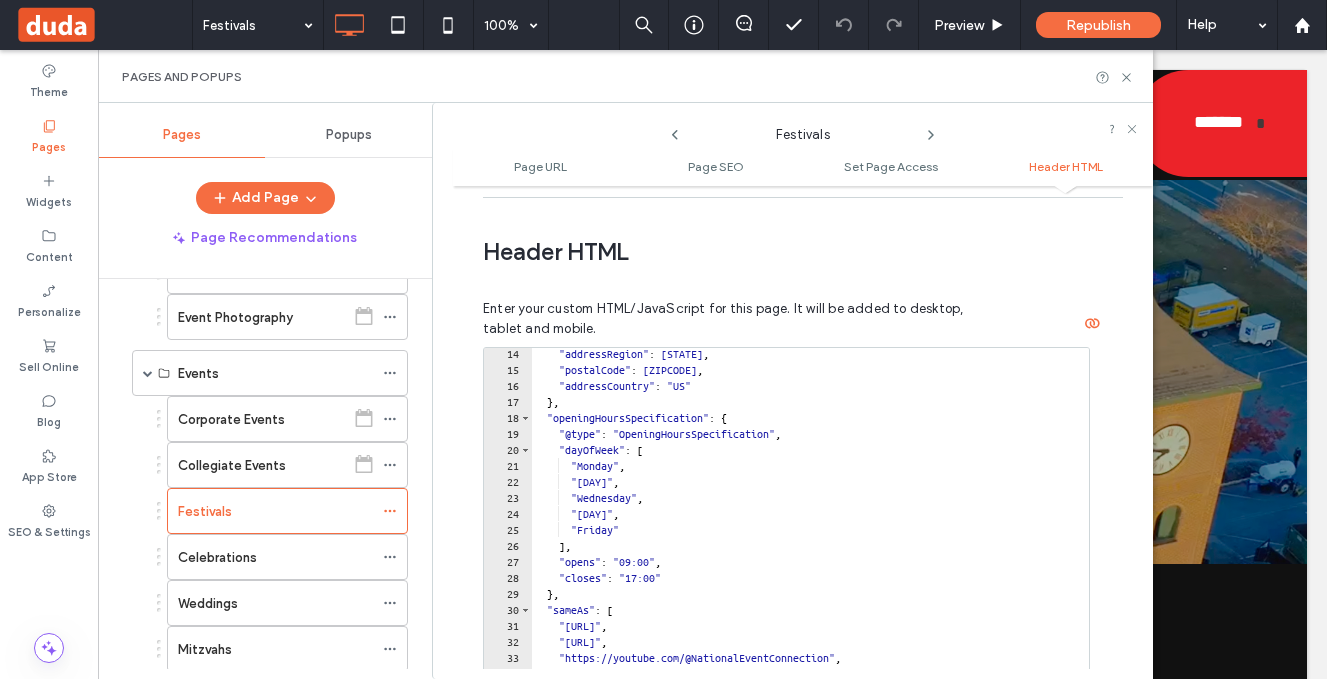 scroll, scrollTop: 62, scrollLeft: 0, axis: vertical 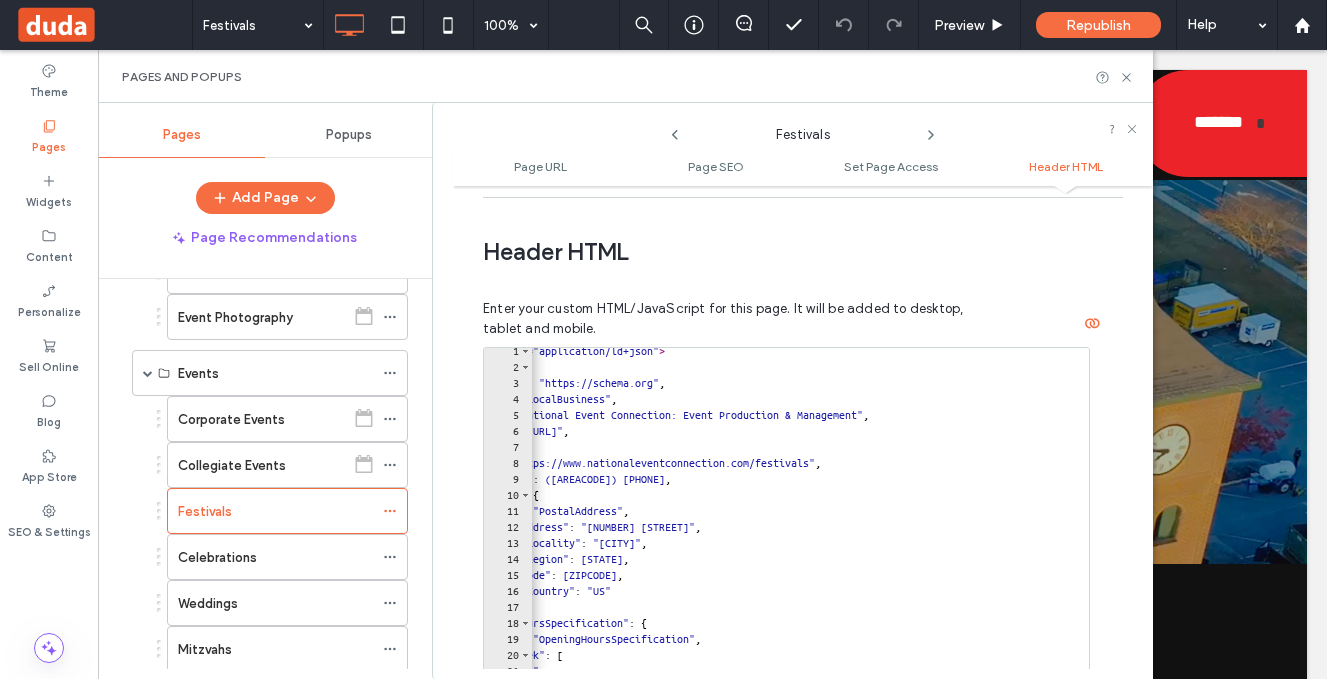 click on "Header HTML" at bounding box center [795, 252] 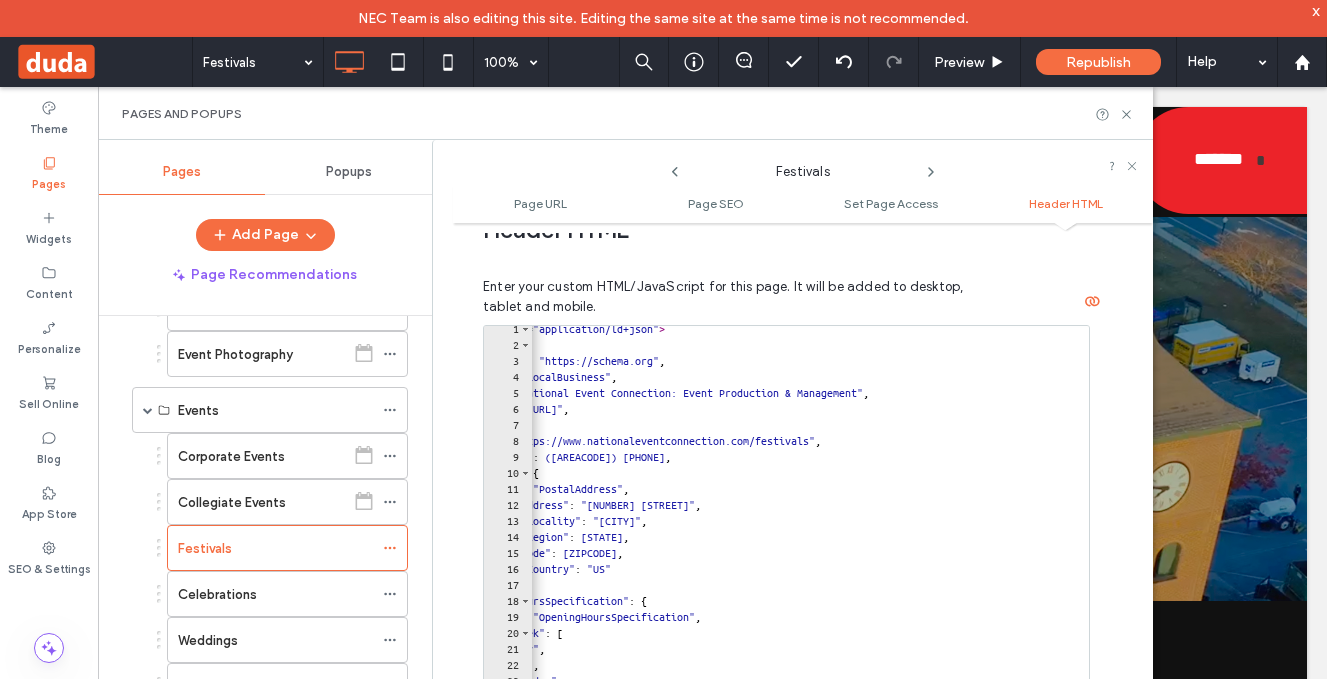 scroll, scrollTop: 1931, scrollLeft: 0, axis: vertical 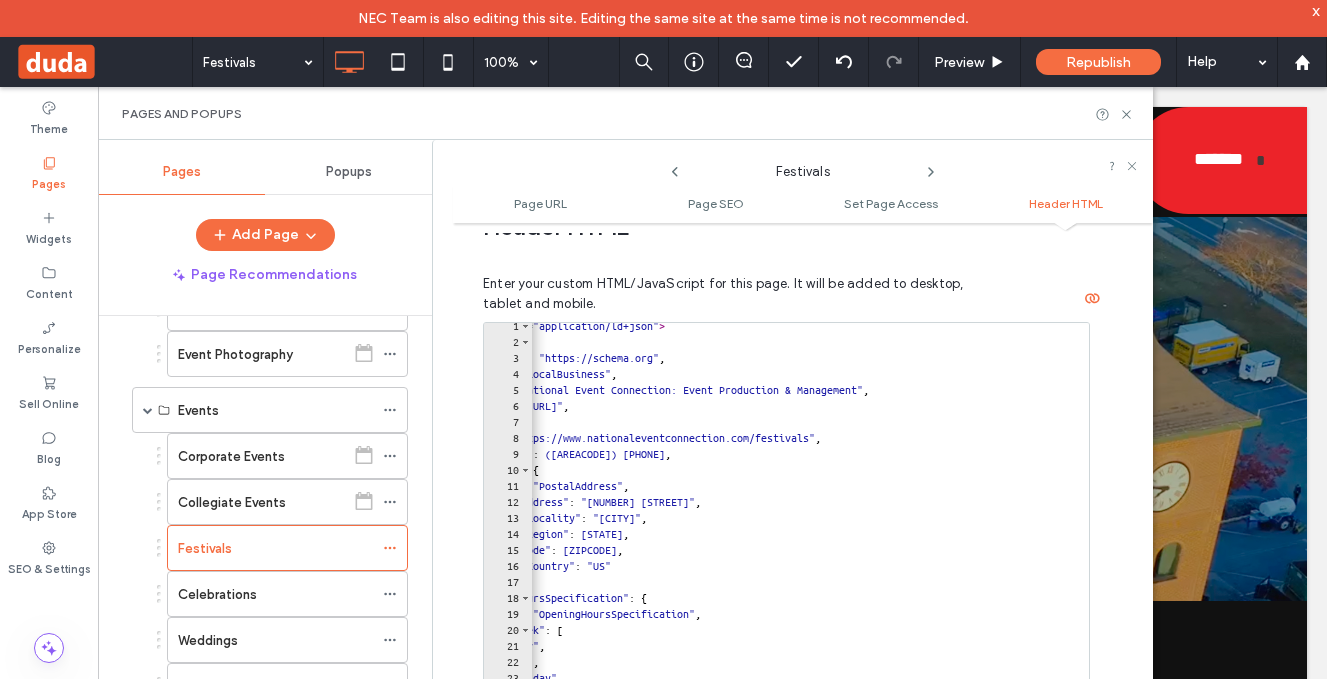 click on "x" at bounding box center (1316, 10) 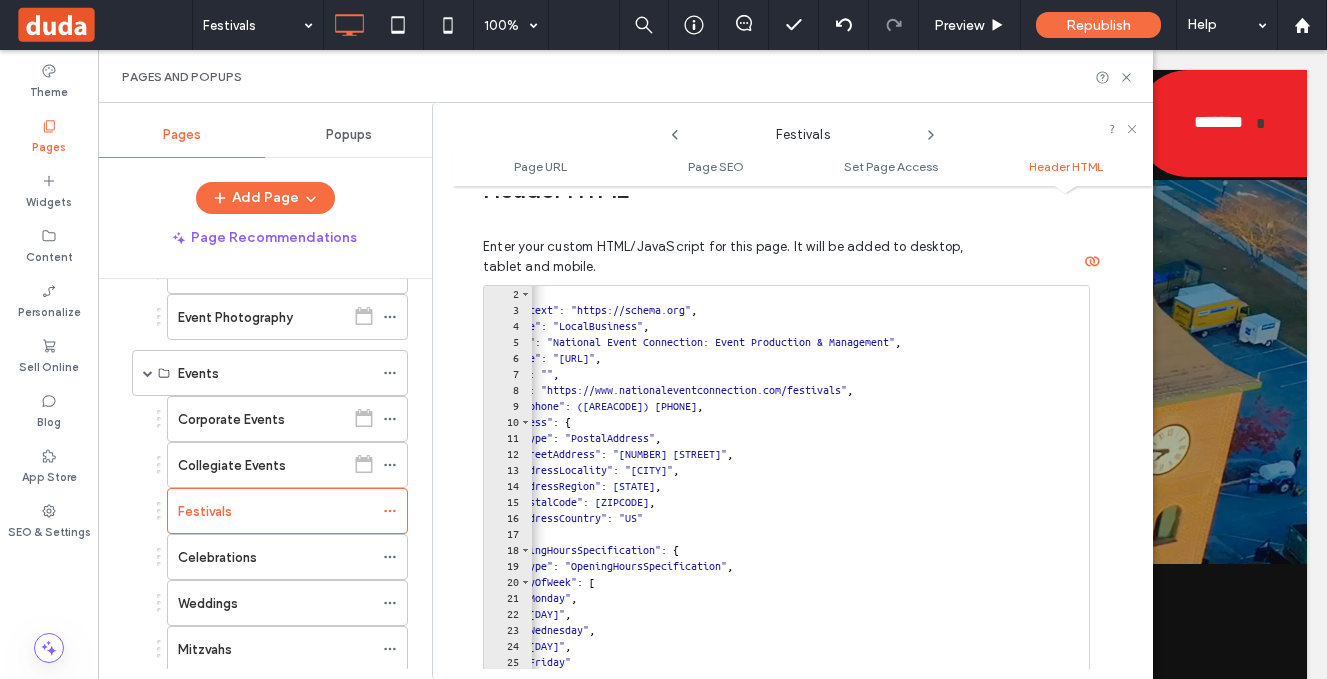 scroll, scrollTop: 0, scrollLeft: 29, axis: horizontal 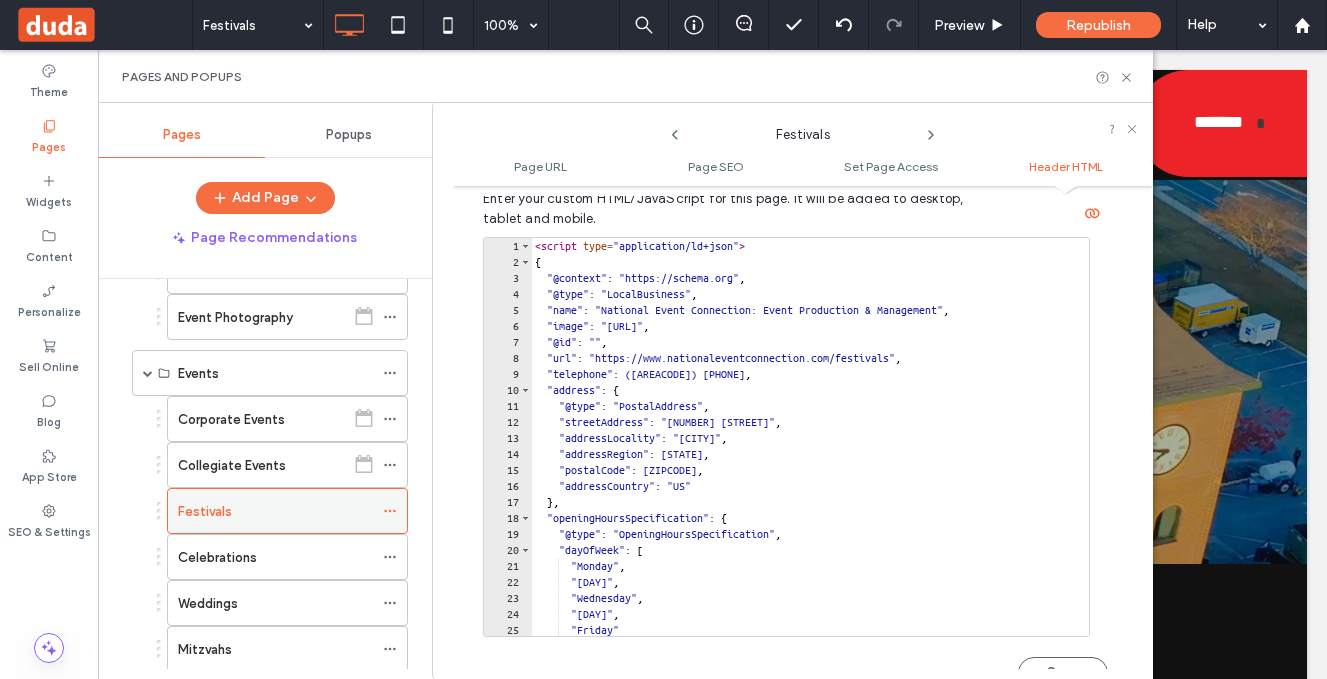 click 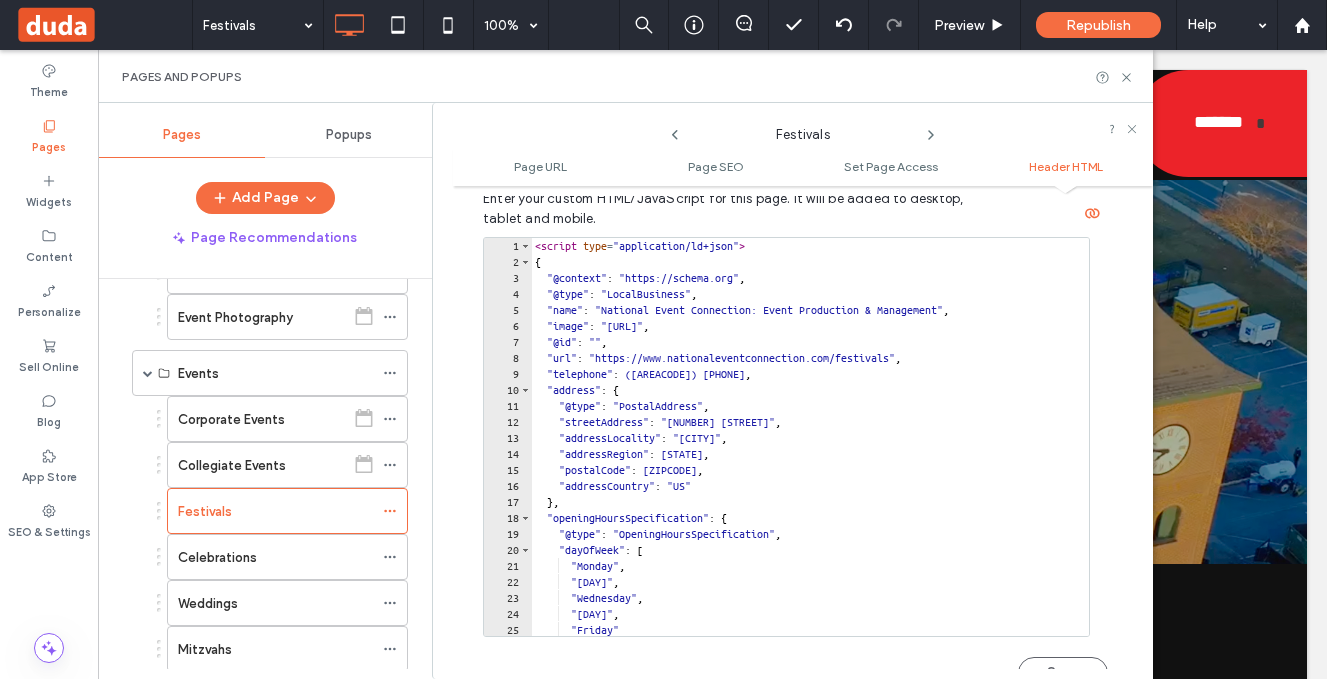 click on "Page Recommendations" at bounding box center [265, 238] 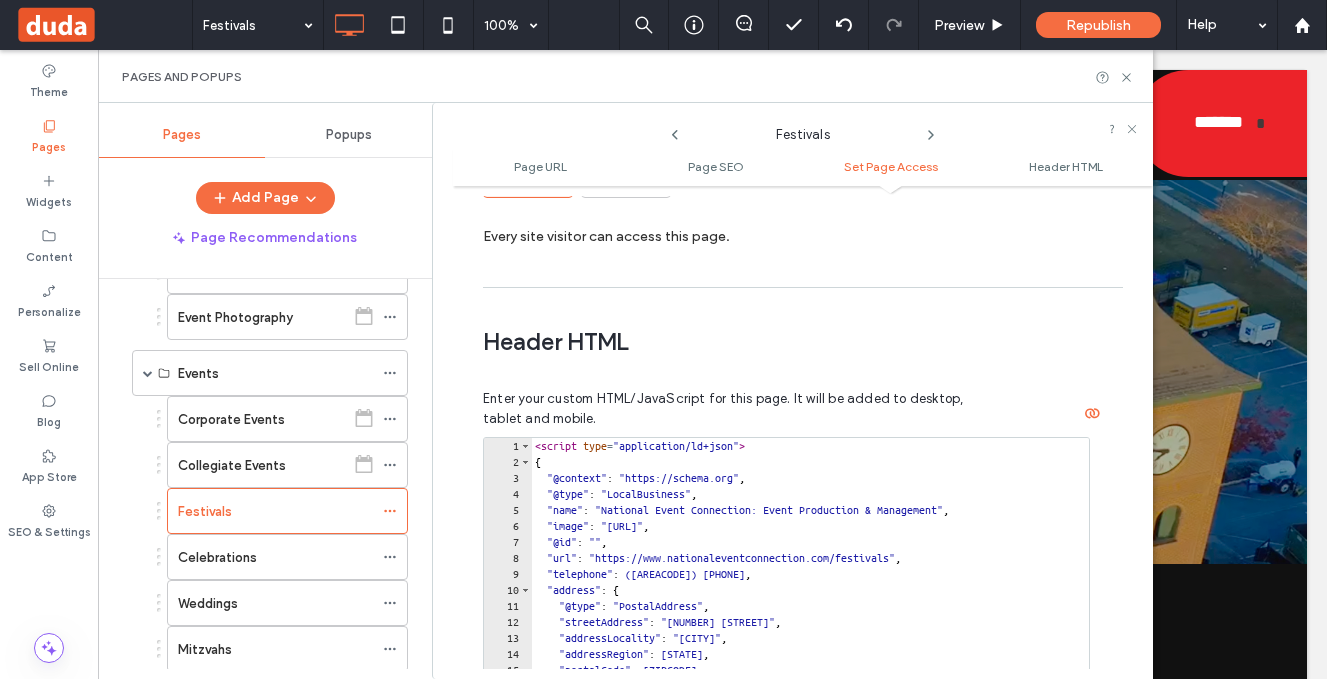 scroll, scrollTop: 1773, scrollLeft: 0, axis: vertical 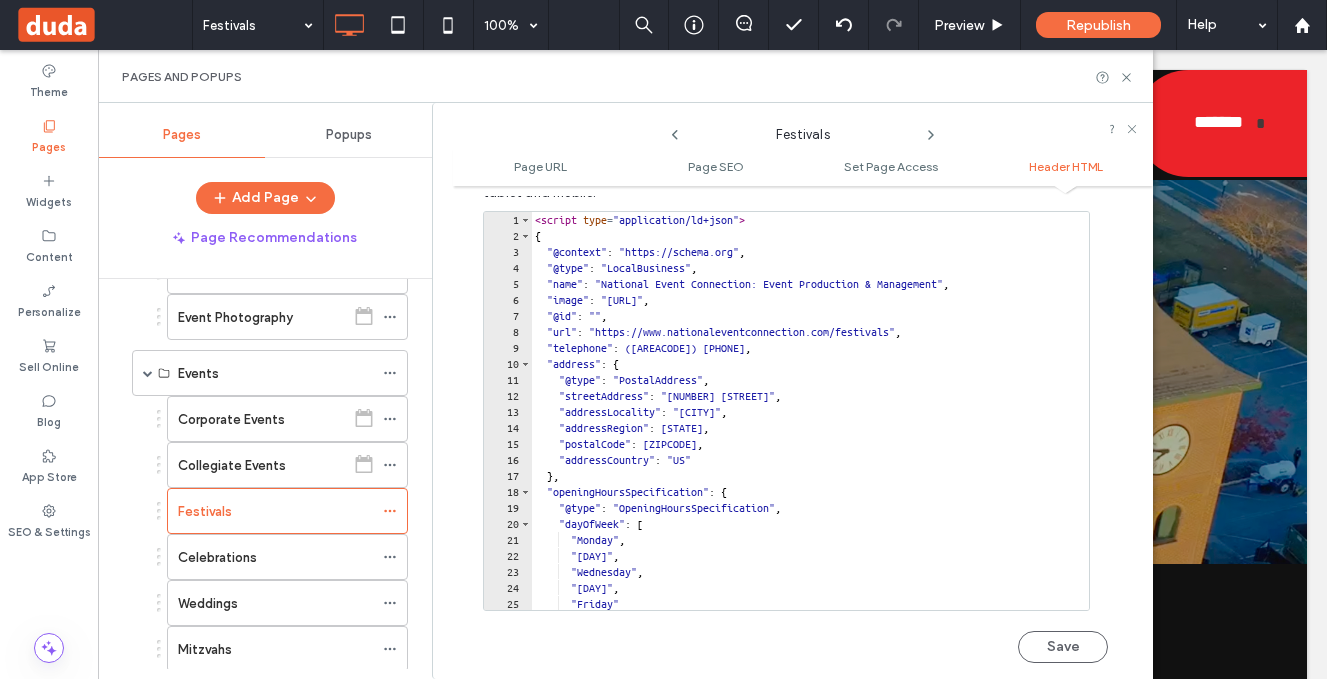 click on "Save" at bounding box center (1063, 647) 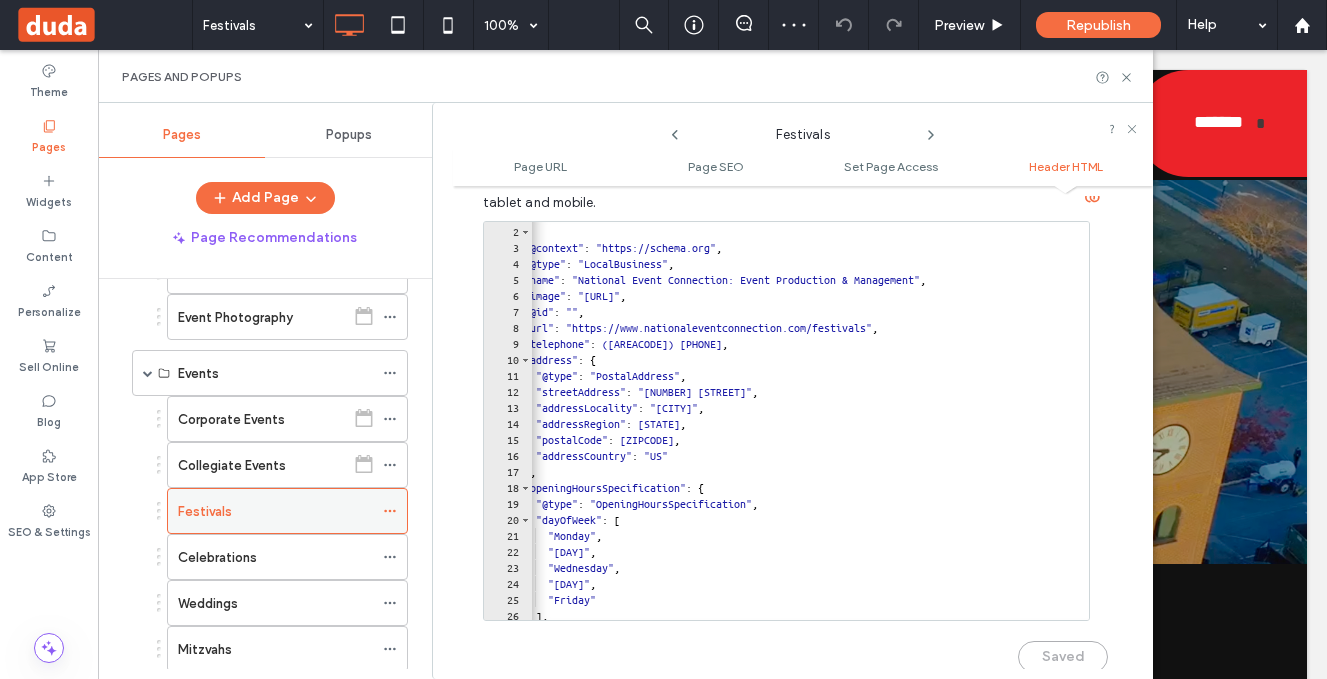 click at bounding box center (395, 511) 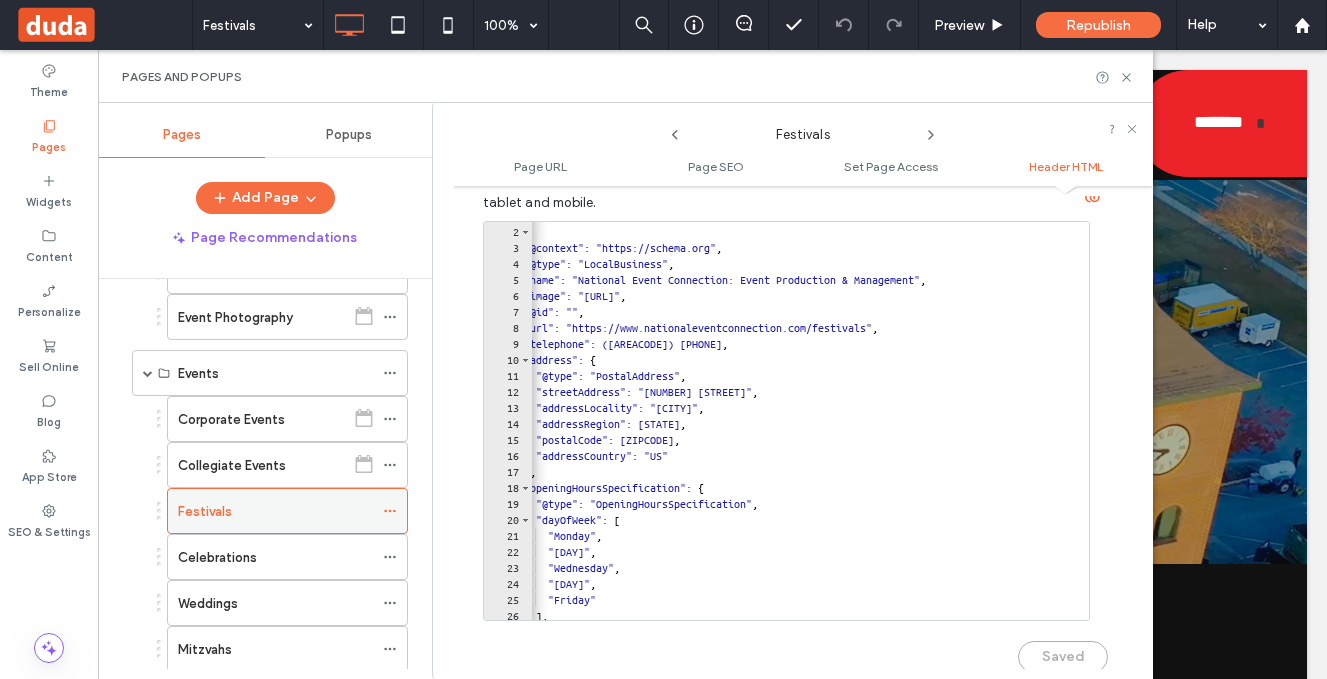 click 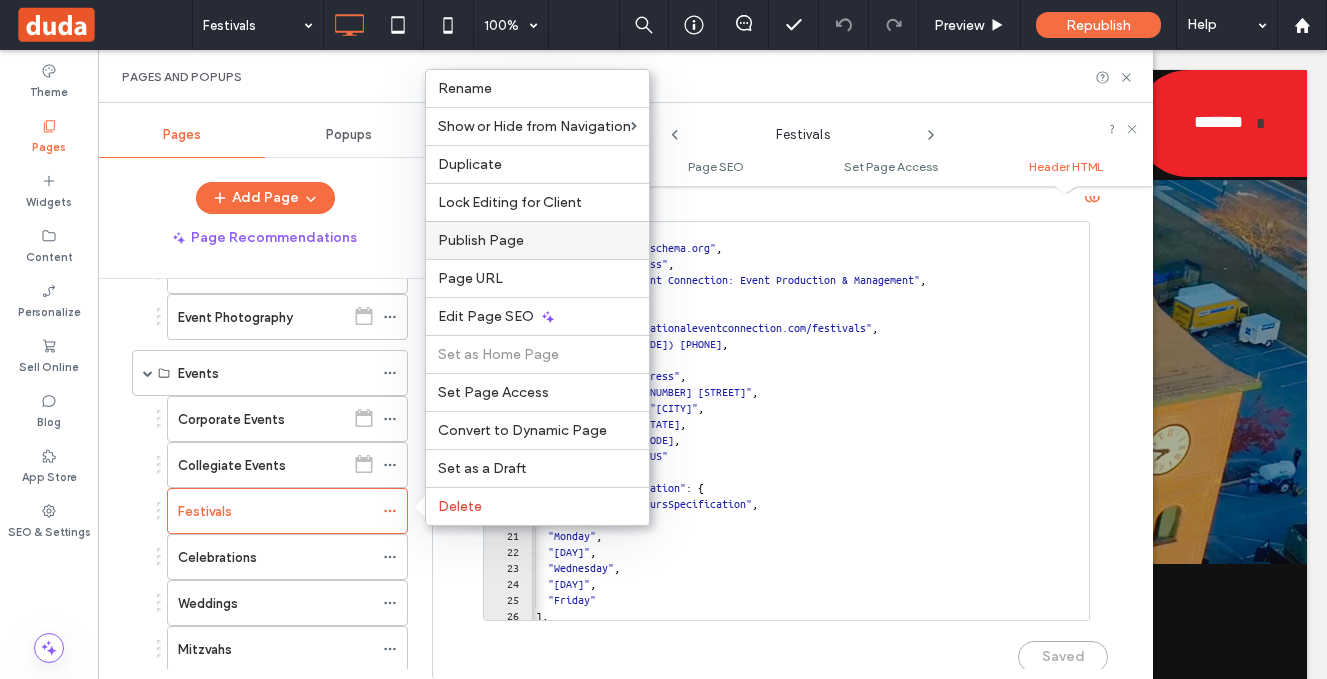 click on "Publish Page" at bounding box center [481, 240] 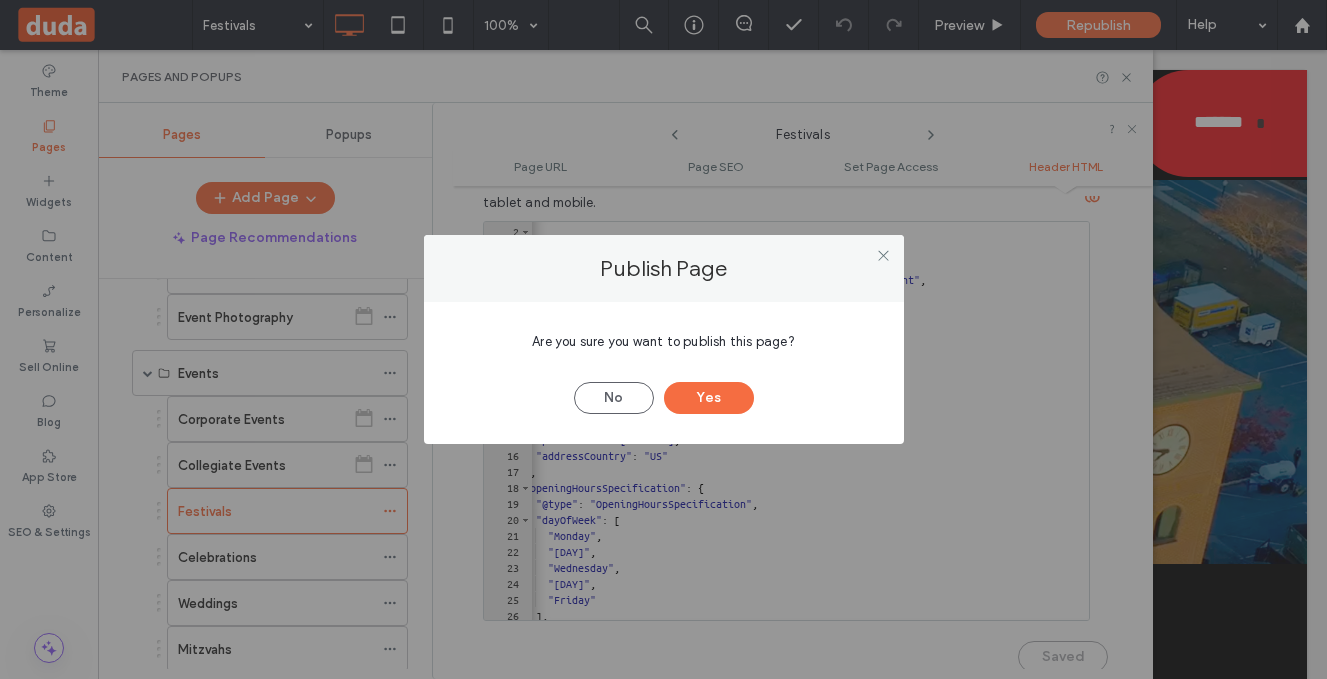click on "Are you sure you want to publish this page?   No Yes" at bounding box center (664, 373) 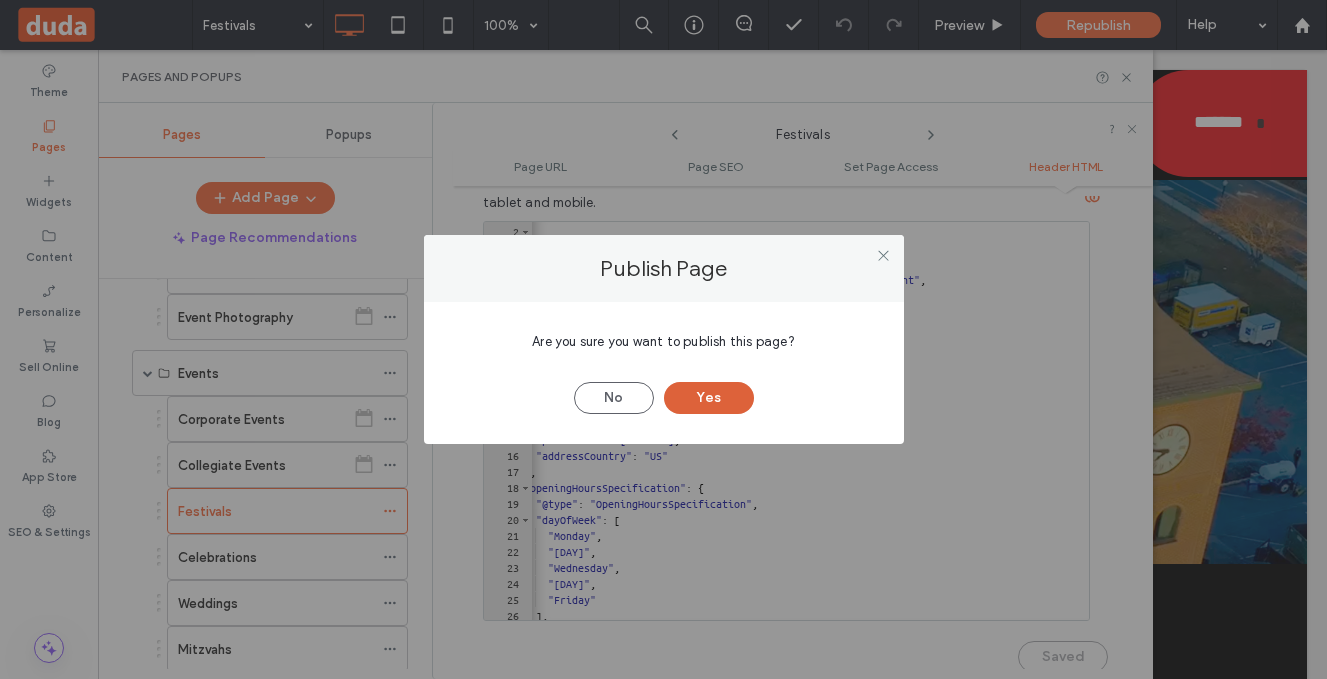 click on "Yes" at bounding box center [709, 398] 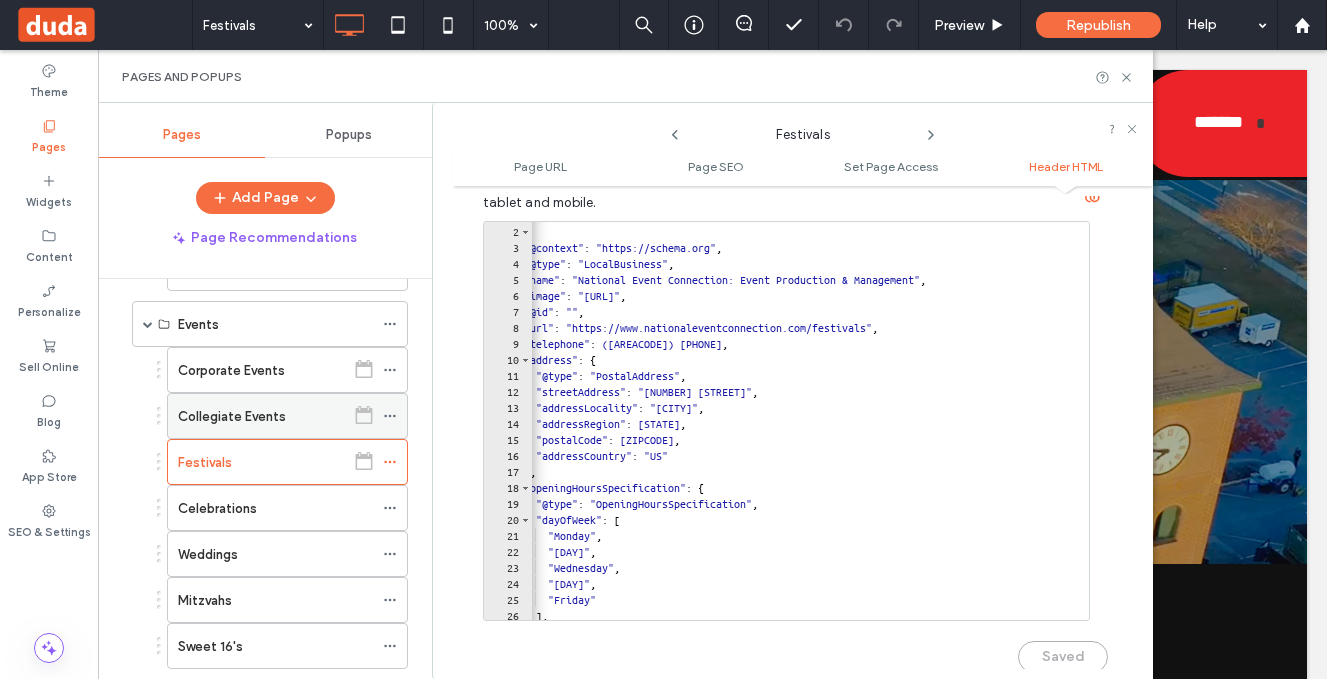 scroll, scrollTop: 524, scrollLeft: 0, axis: vertical 